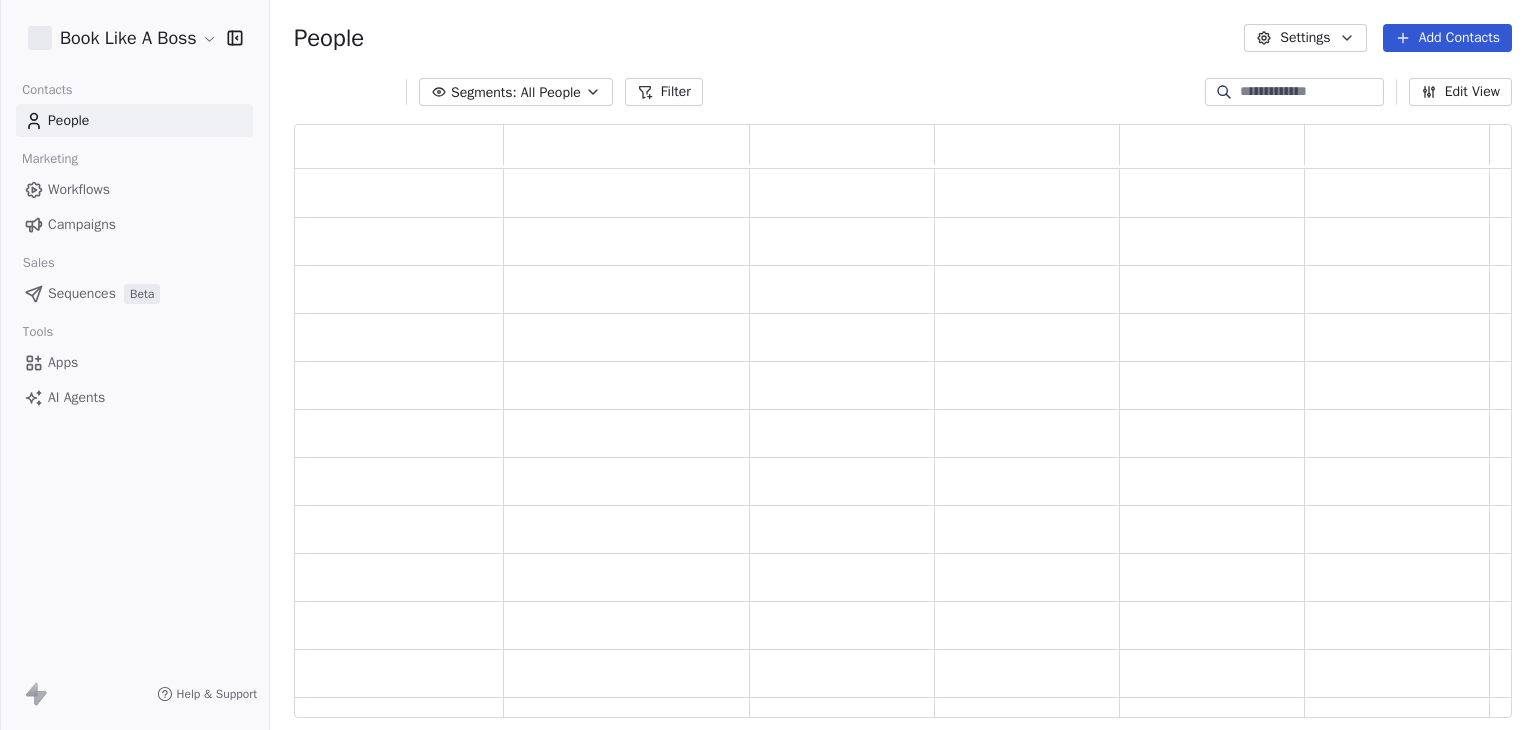 scroll, scrollTop: 0, scrollLeft: 0, axis: both 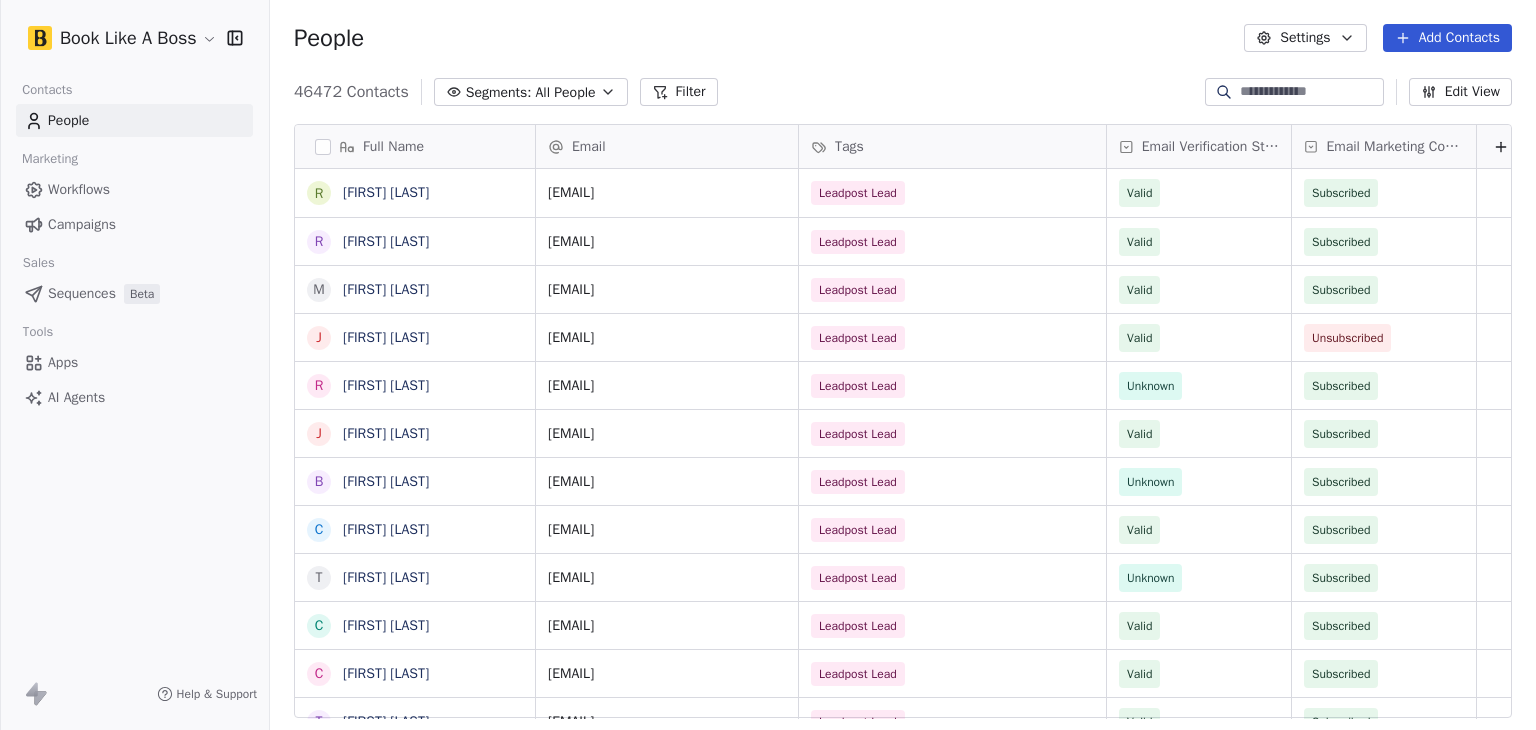 click on "Workflows" at bounding box center (79, 189) 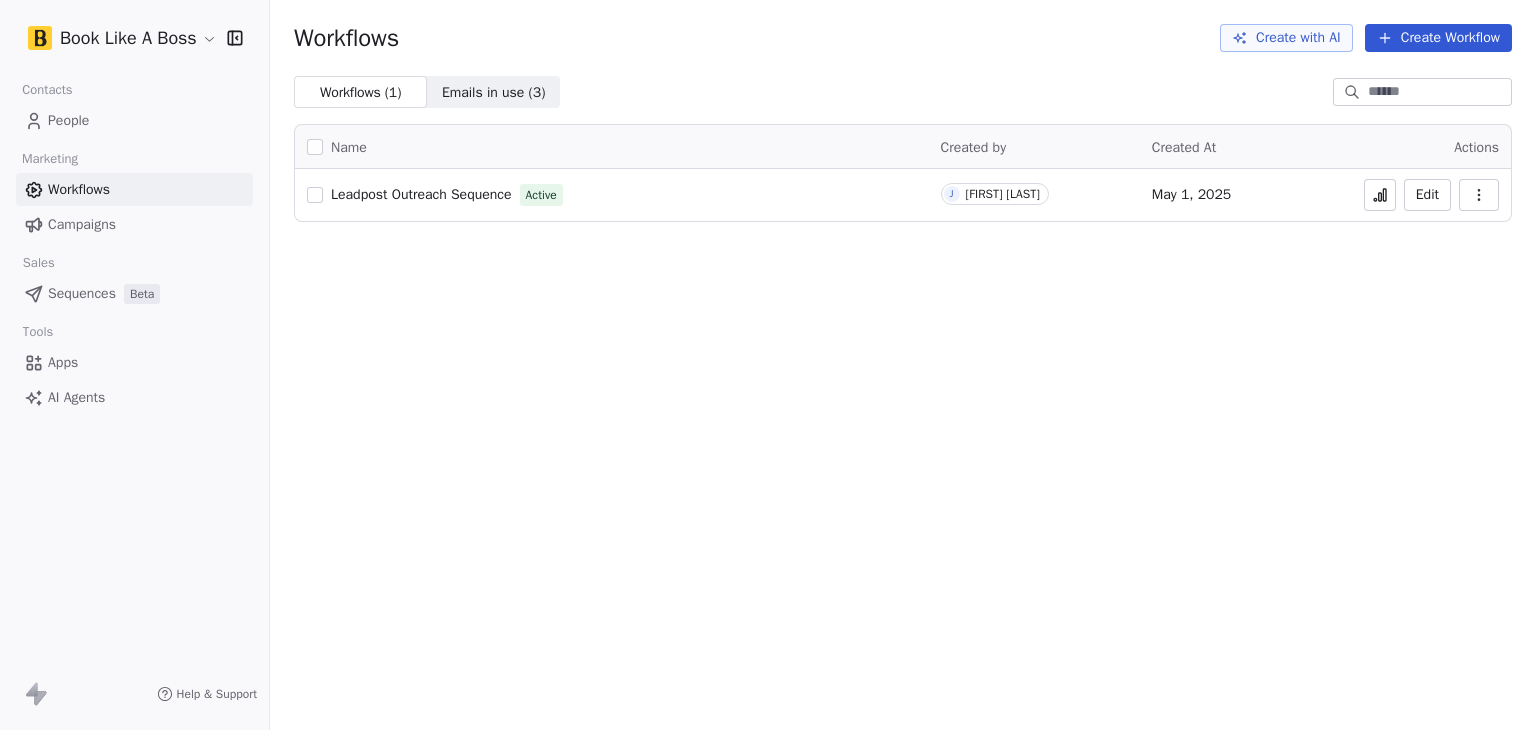 click on "People" at bounding box center (68, 120) 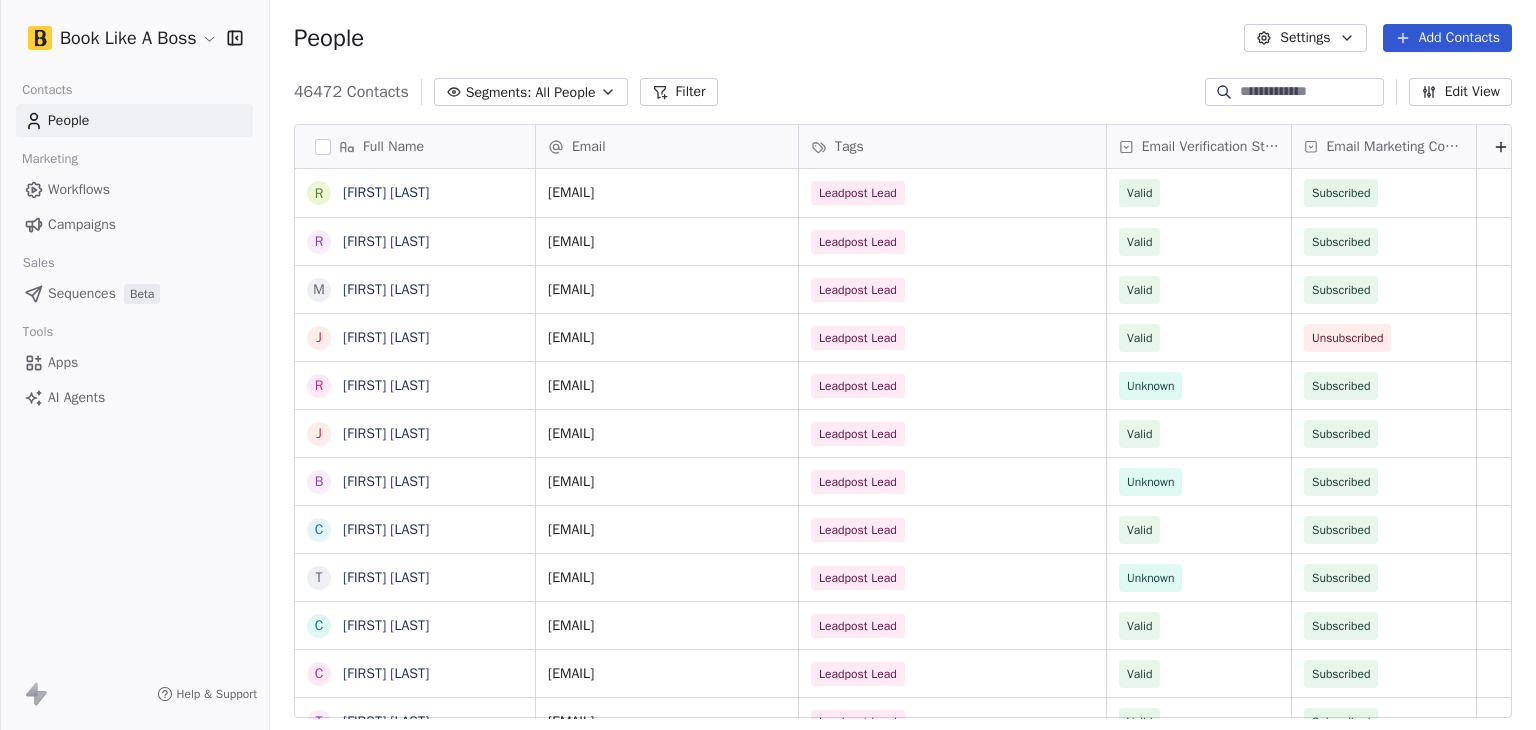 scroll, scrollTop: 16, scrollLeft: 16, axis: both 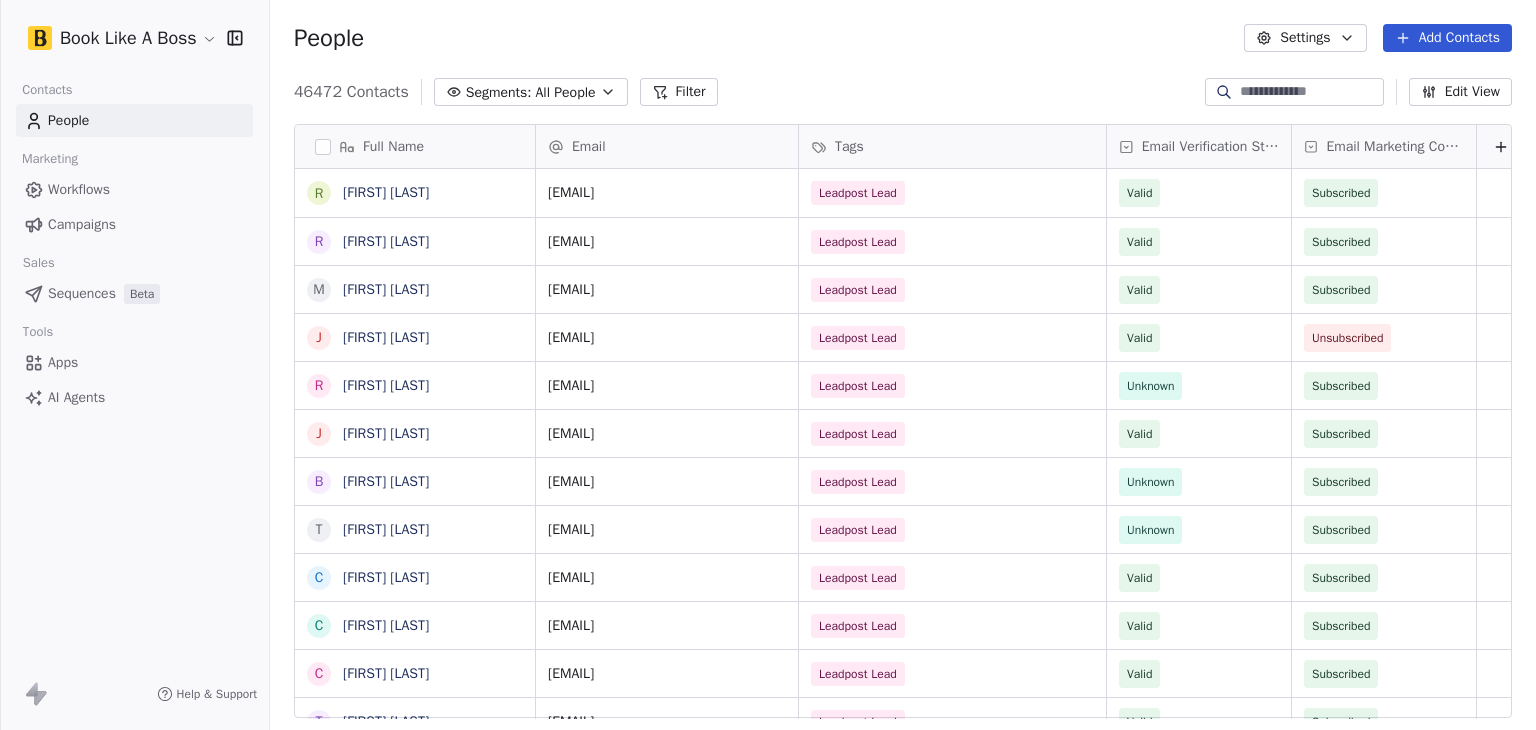 click at bounding box center [1294, 92] 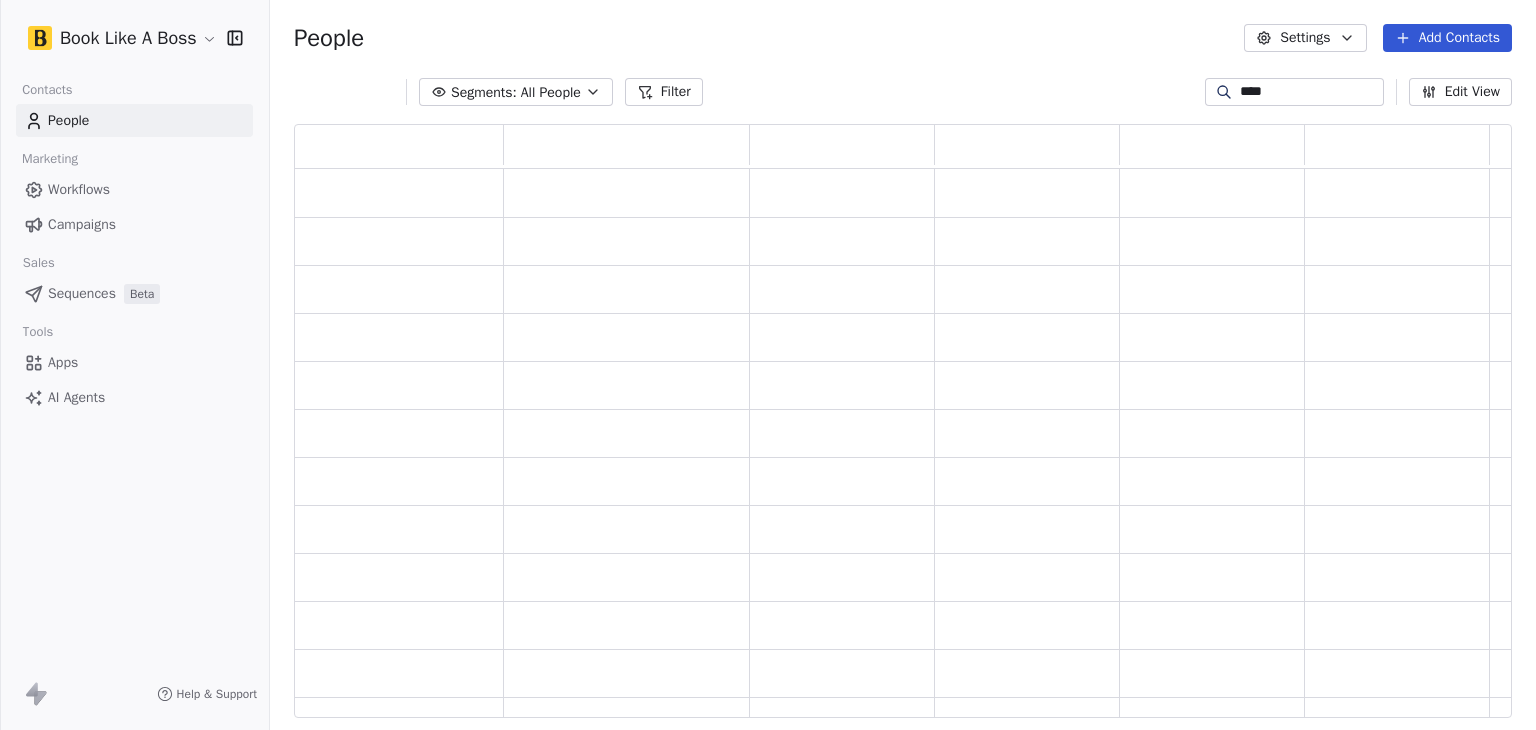 scroll, scrollTop: 16, scrollLeft: 16, axis: both 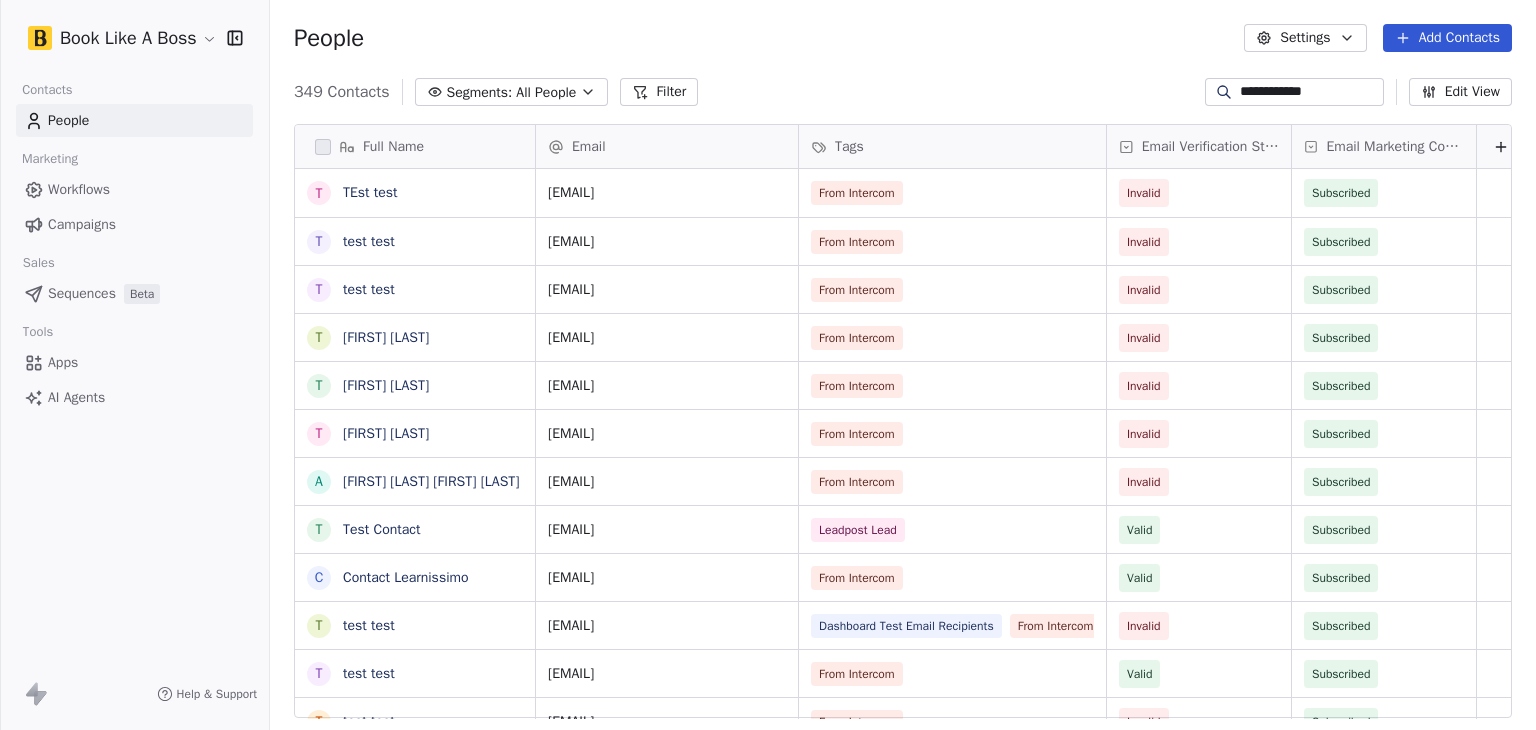 type on "**********" 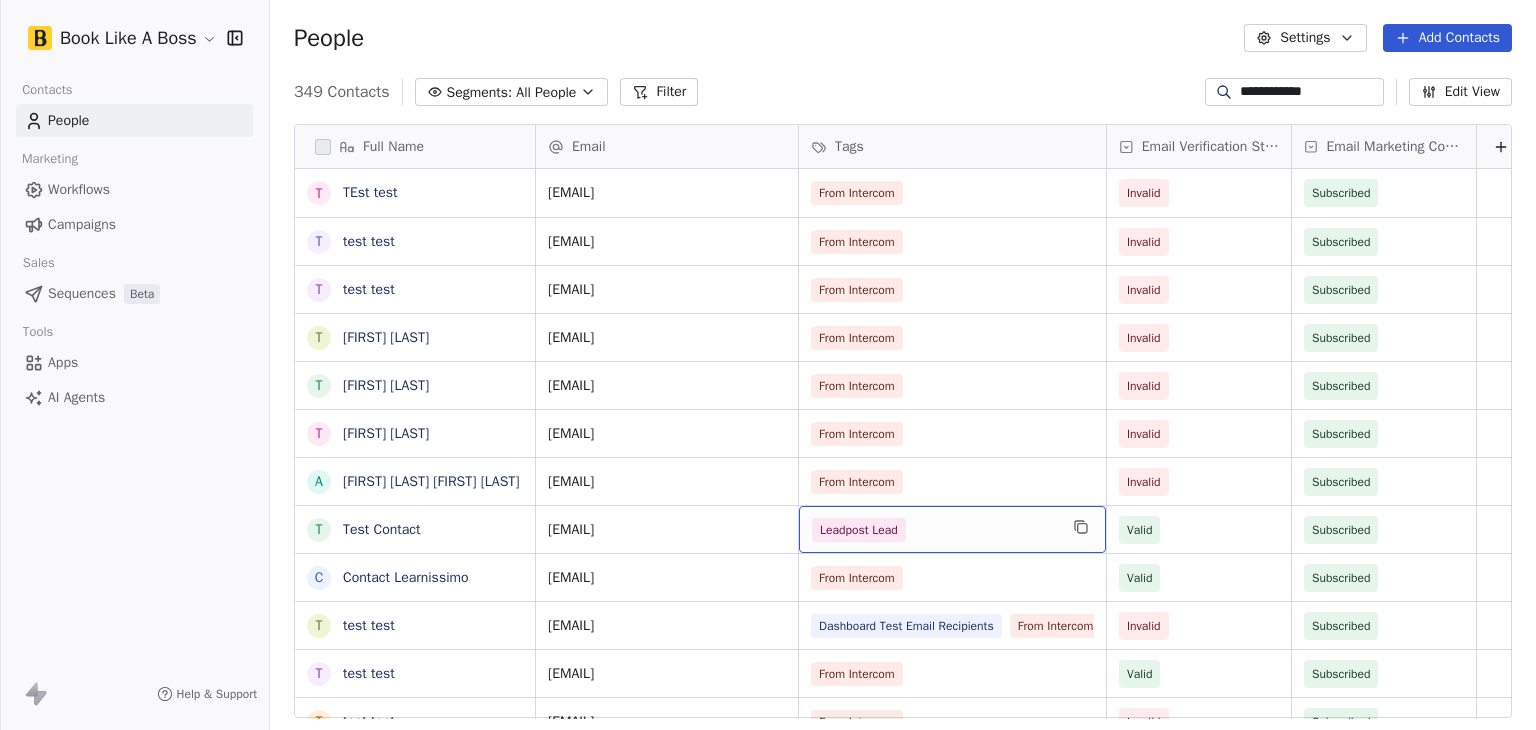 click on "Leadpost Lead" at bounding box center [934, 530] 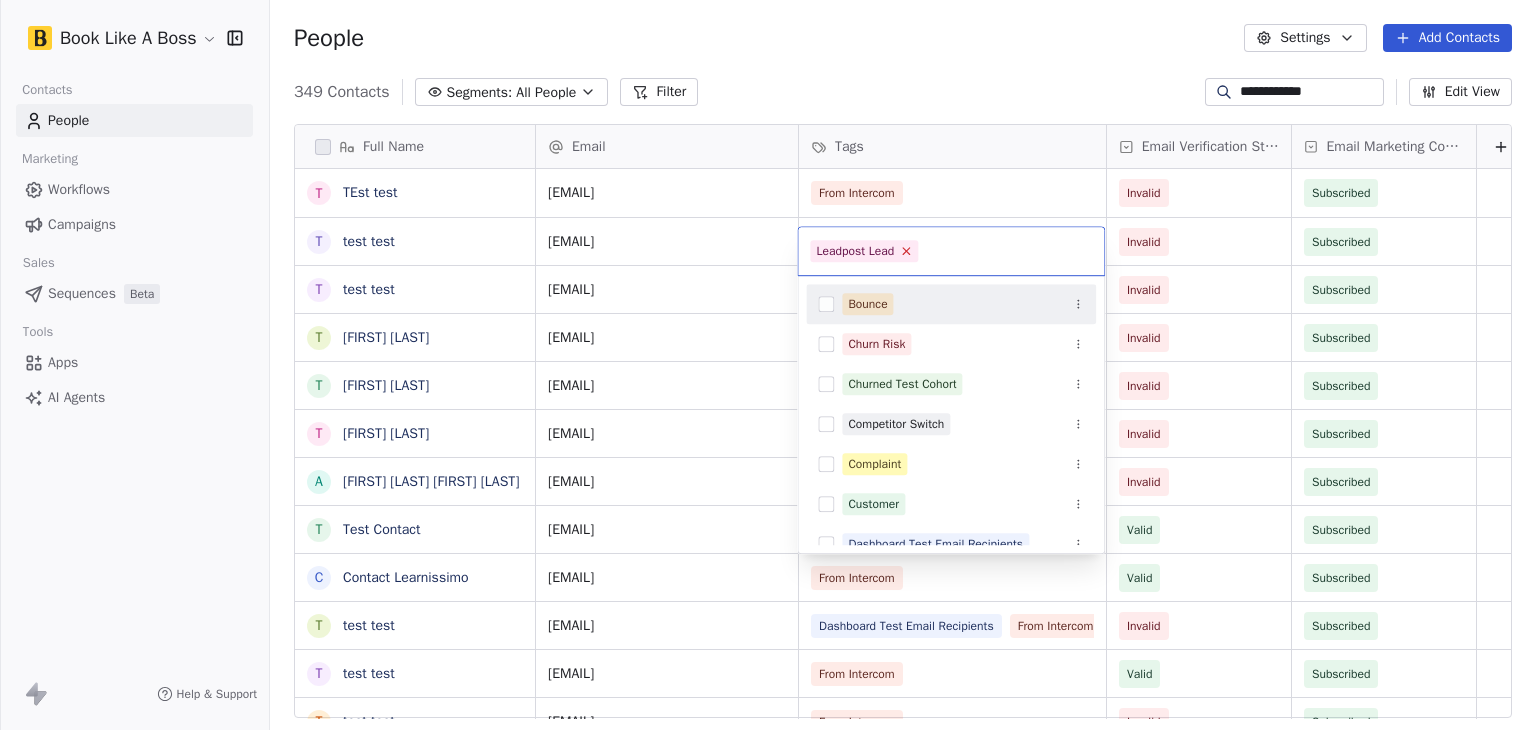 click 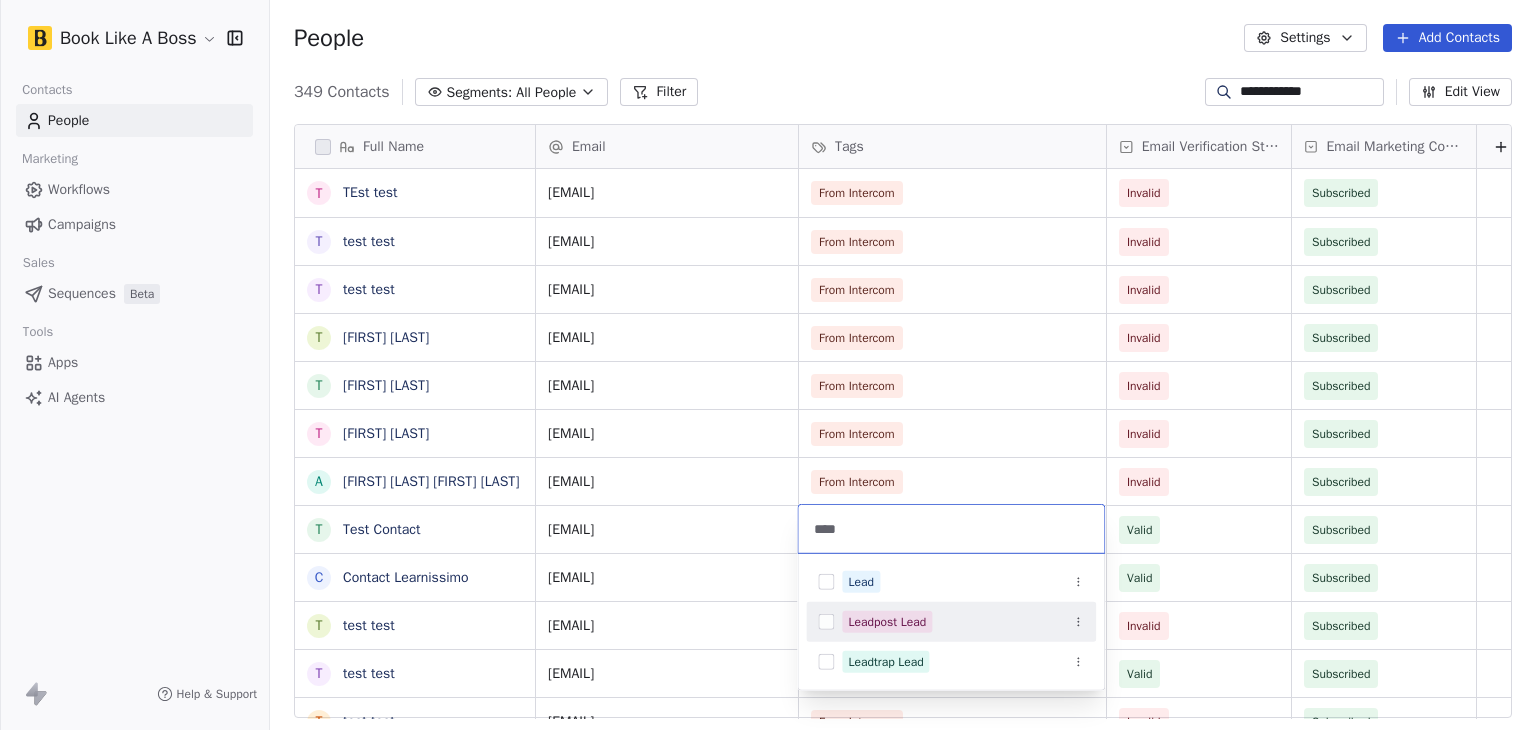 type on "****" 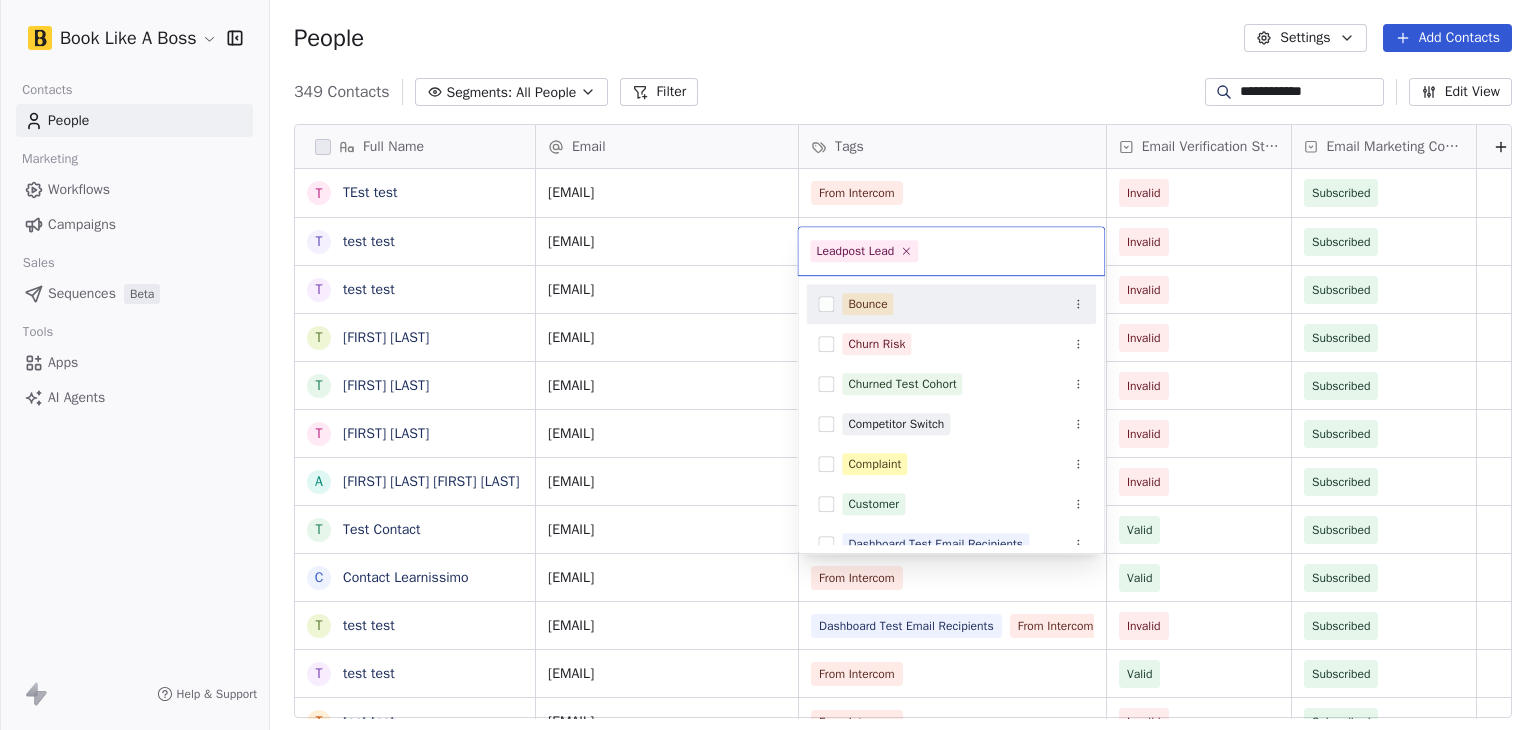 click on "**********" at bounding box center (768, 365) 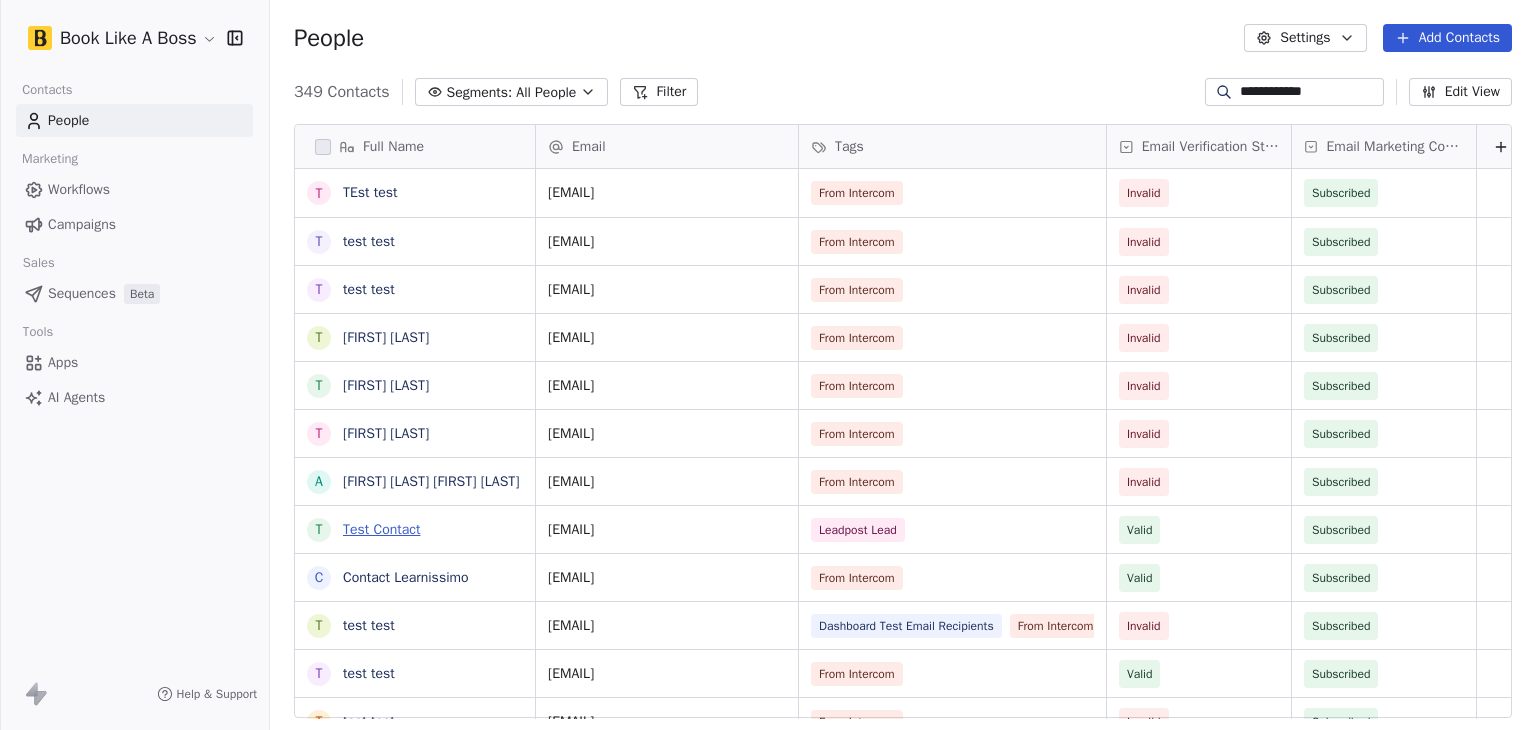 click on "Test Contact" at bounding box center (381, 529) 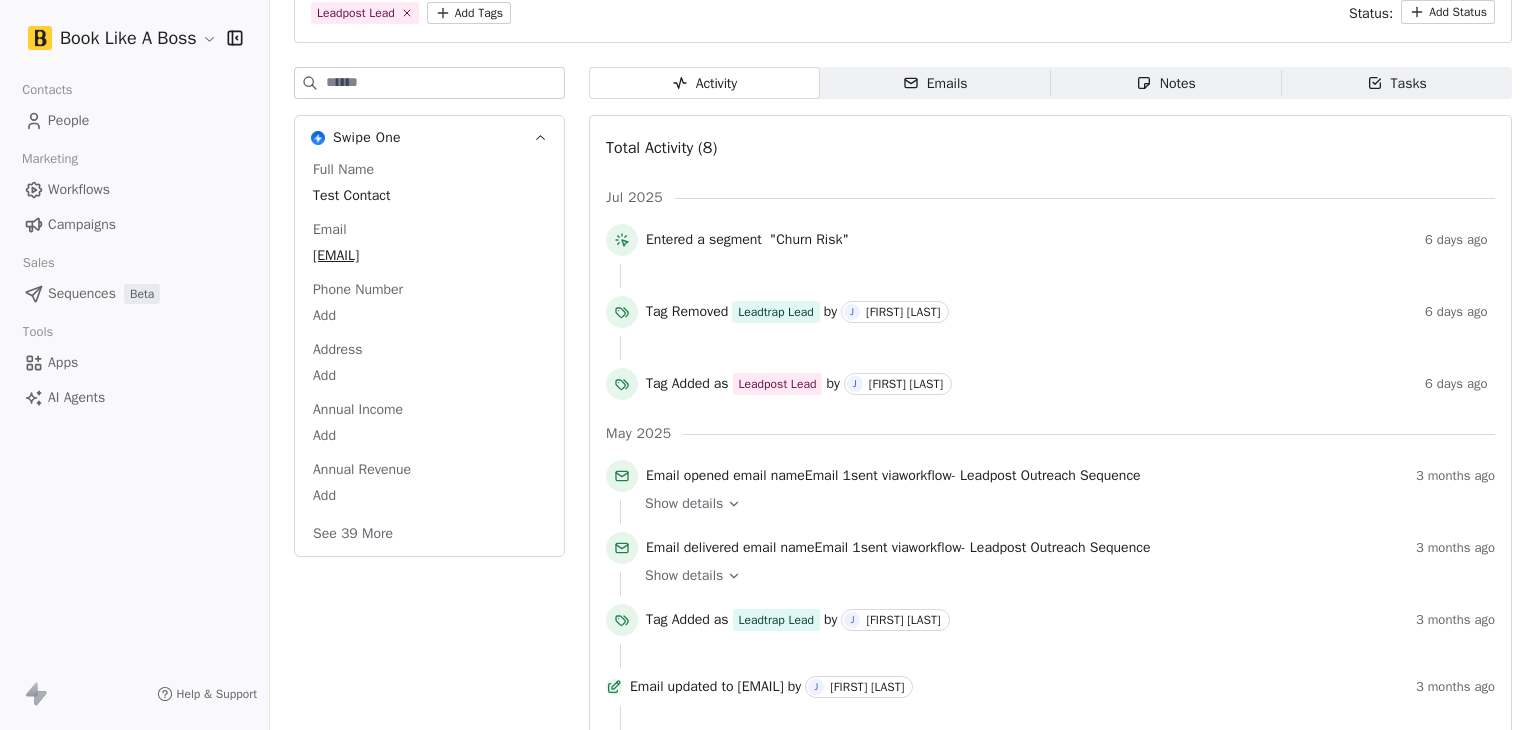 scroll 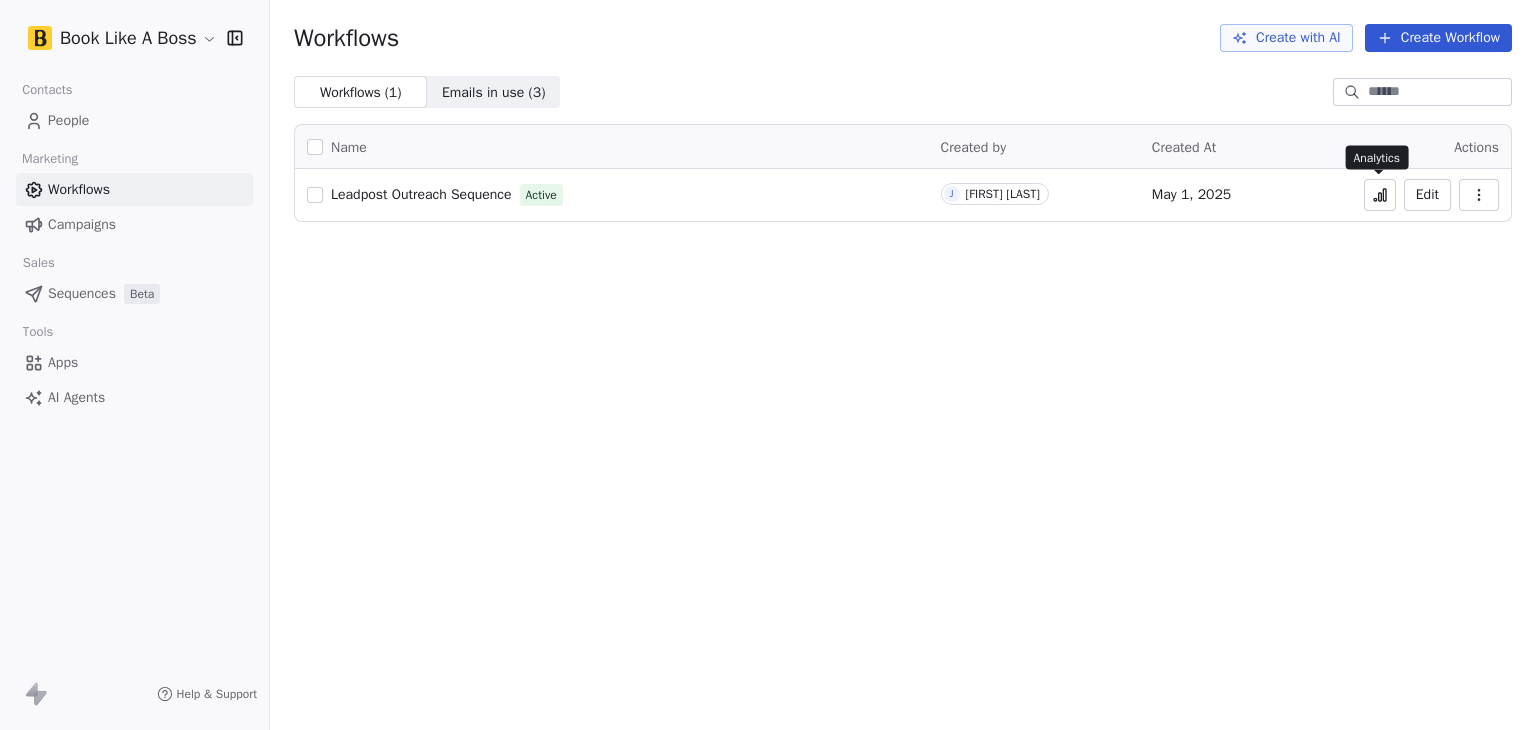 click 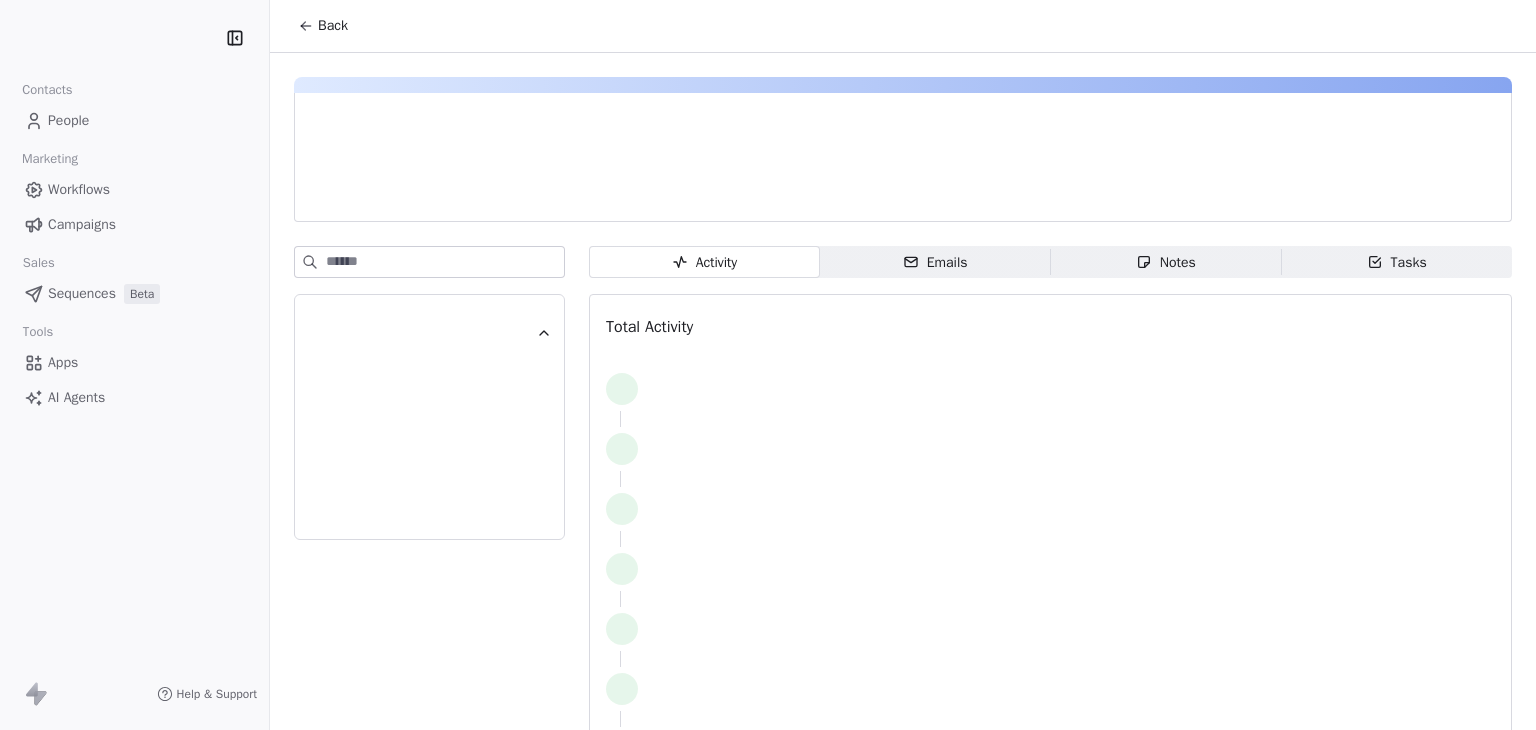 scroll, scrollTop: 0, scrollLeft: 0, axis: both 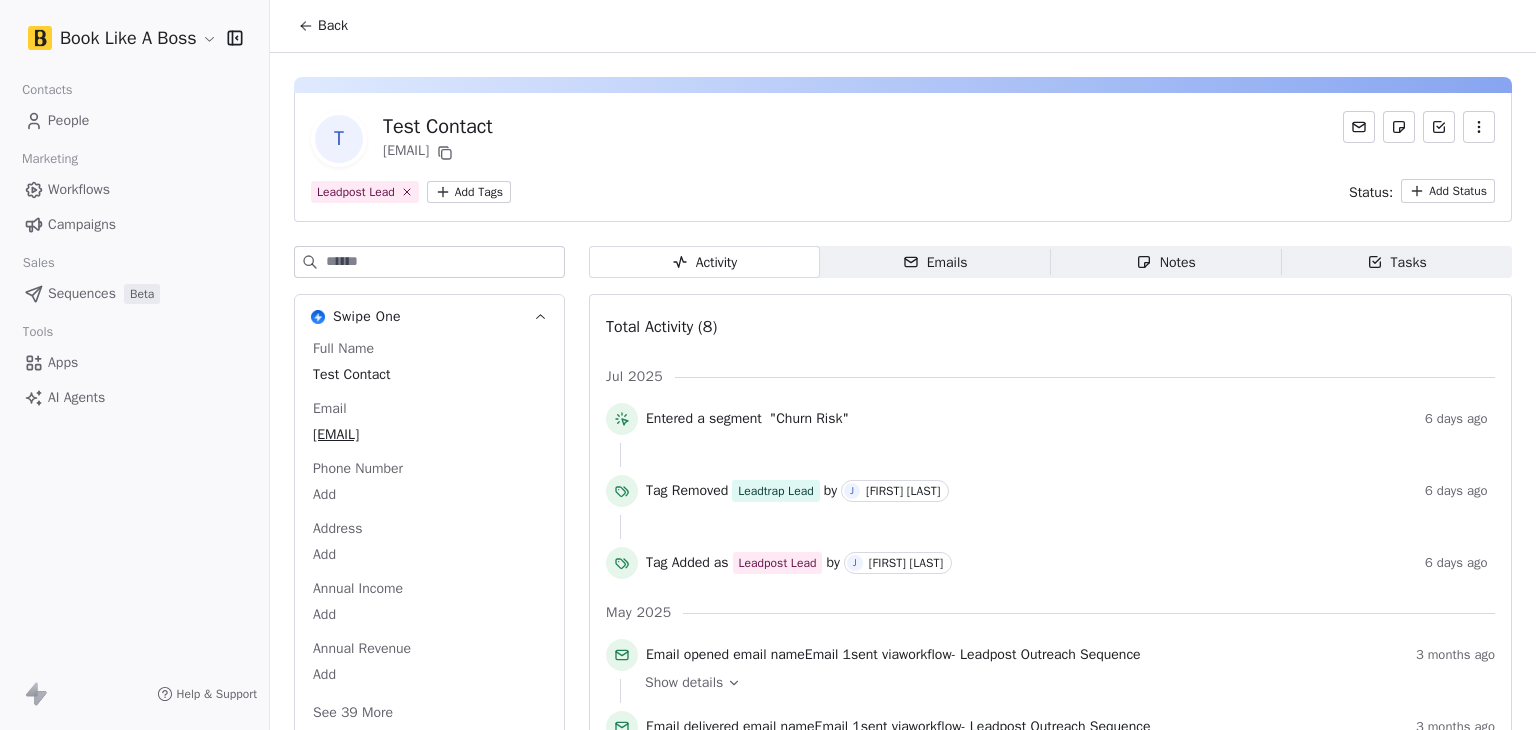 click 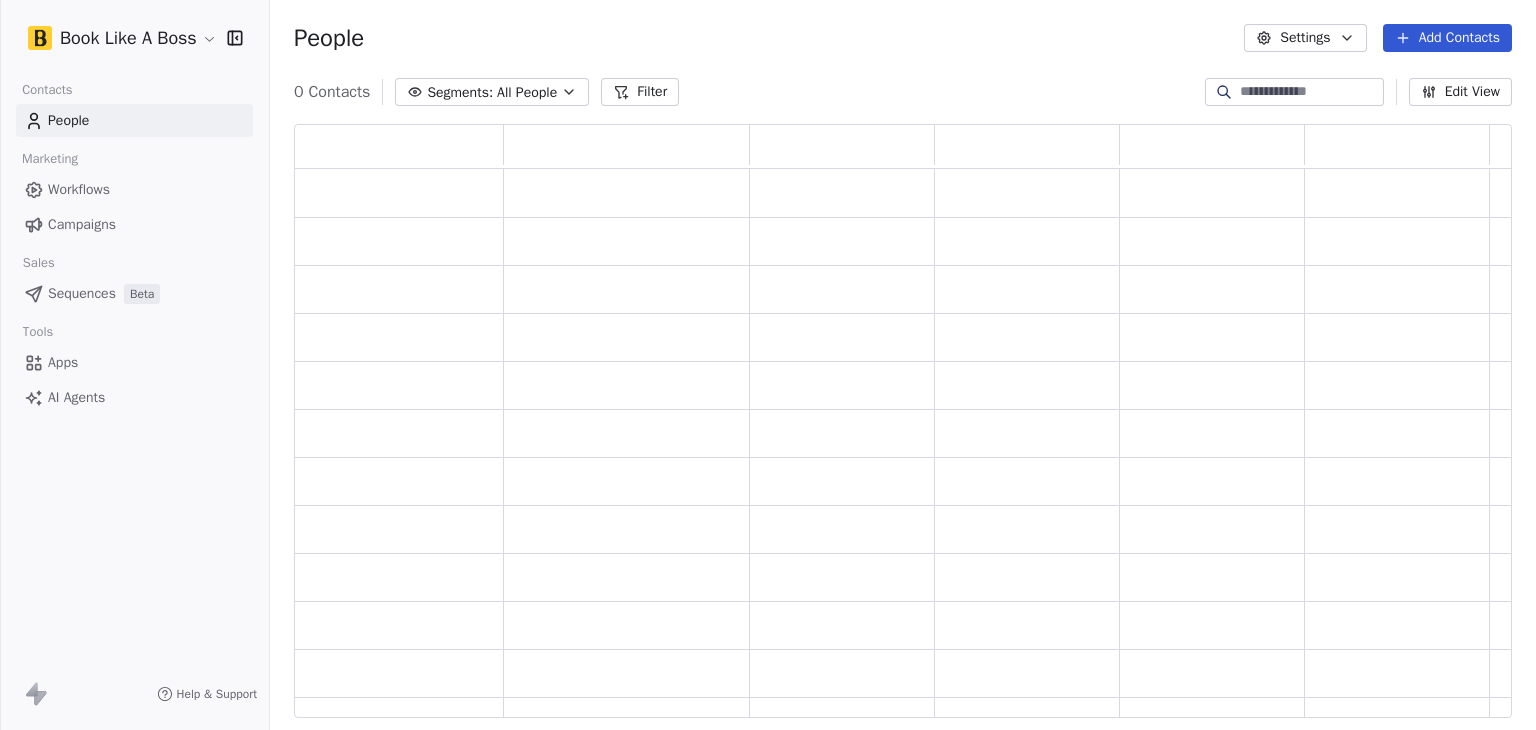 scroll, scrollTop: 16, scrollLeft: 16, axis: both 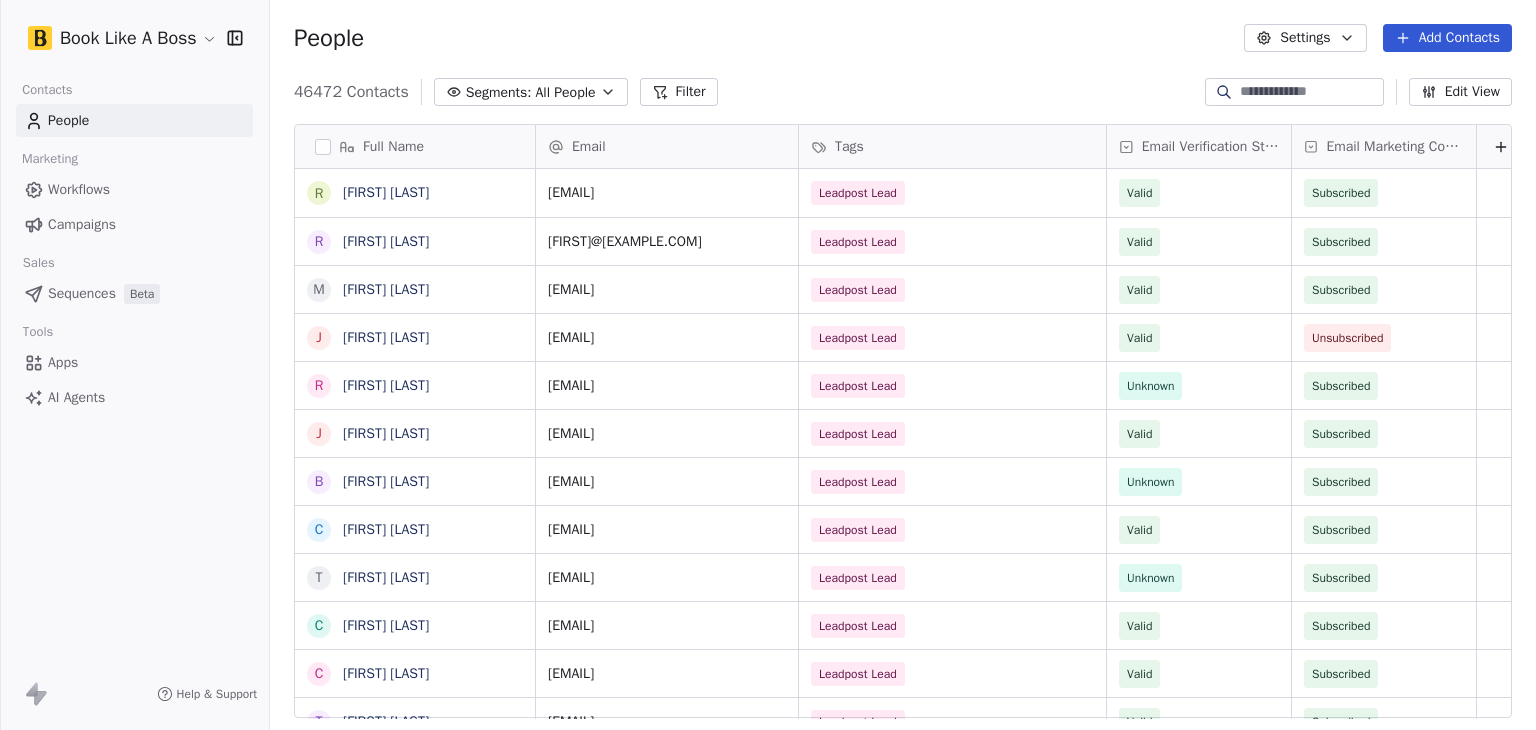 click at bounding box center [1224, 92] 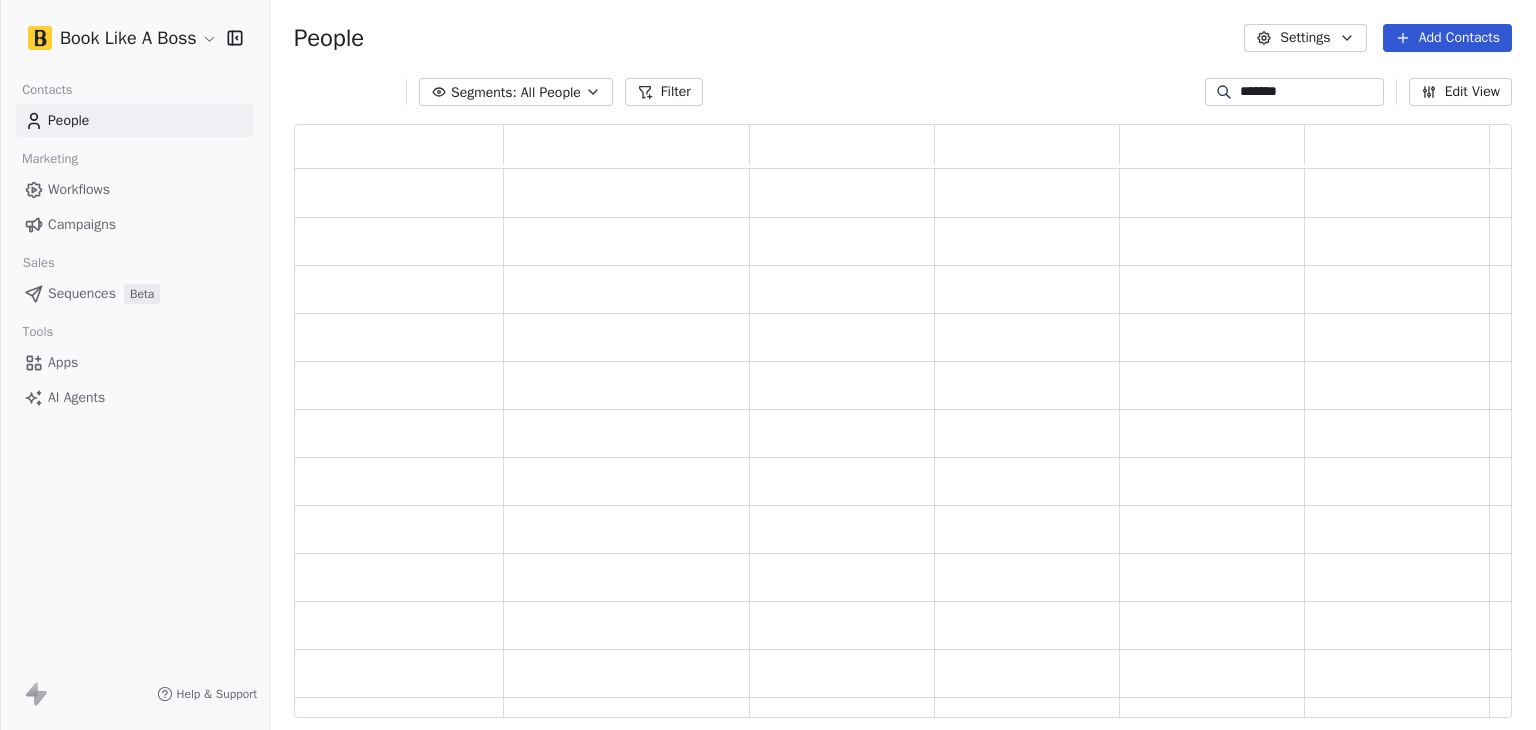 scroll, scrollTop: 16, scrollLeft: 16, axis: both 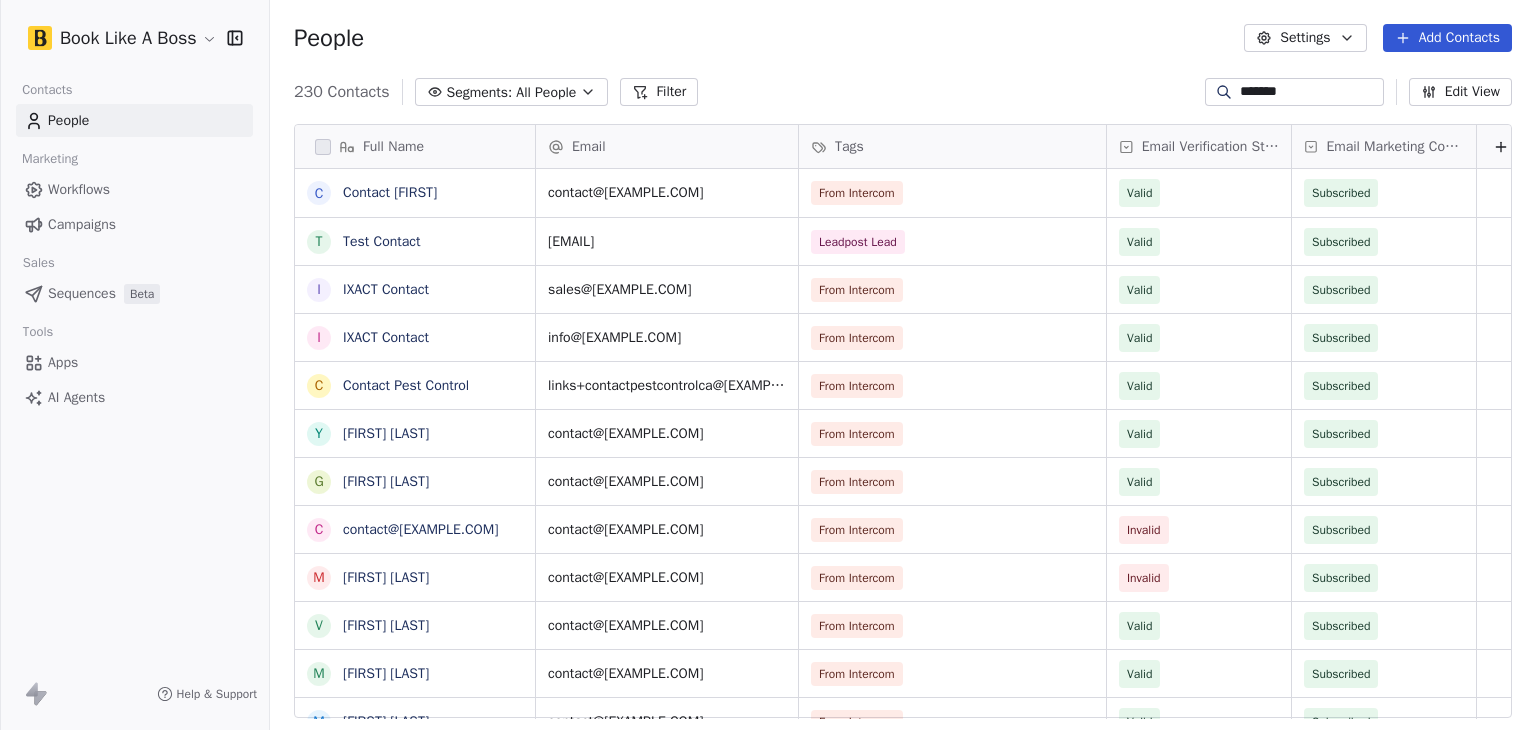 click on "*******" at bounding box center (1310, 92) 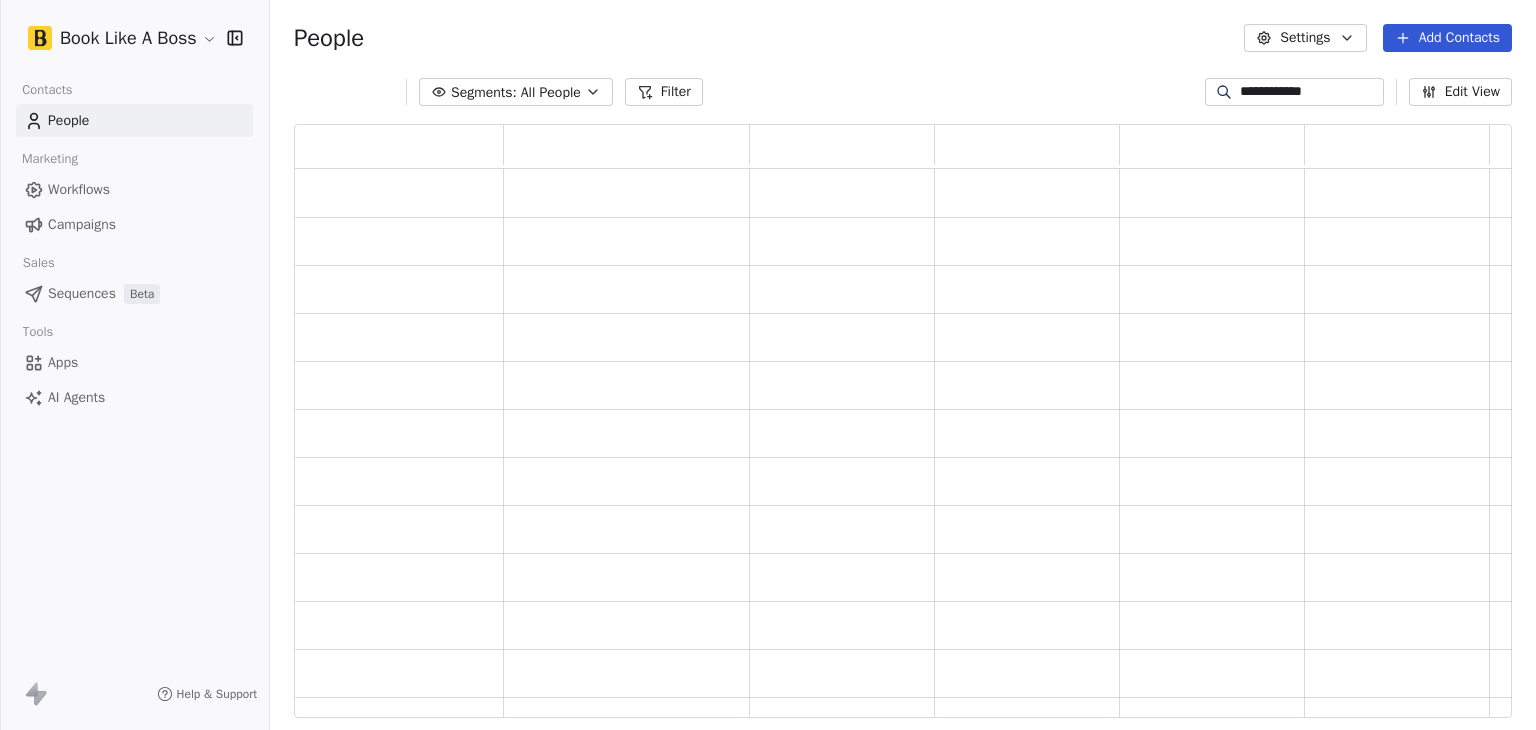 scroll, scrollTop: 16, scrollLeft: 16, axis: both 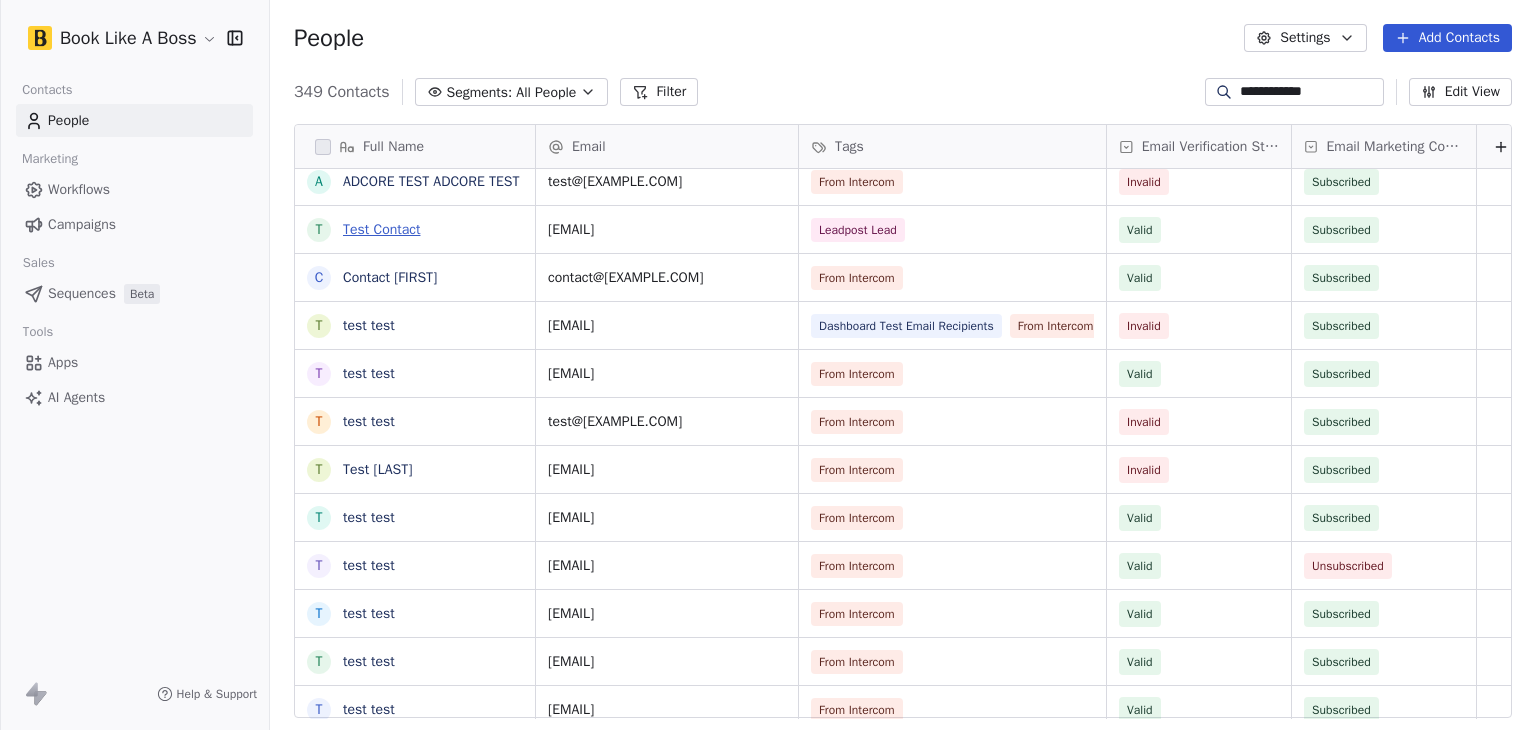 type on "**********" 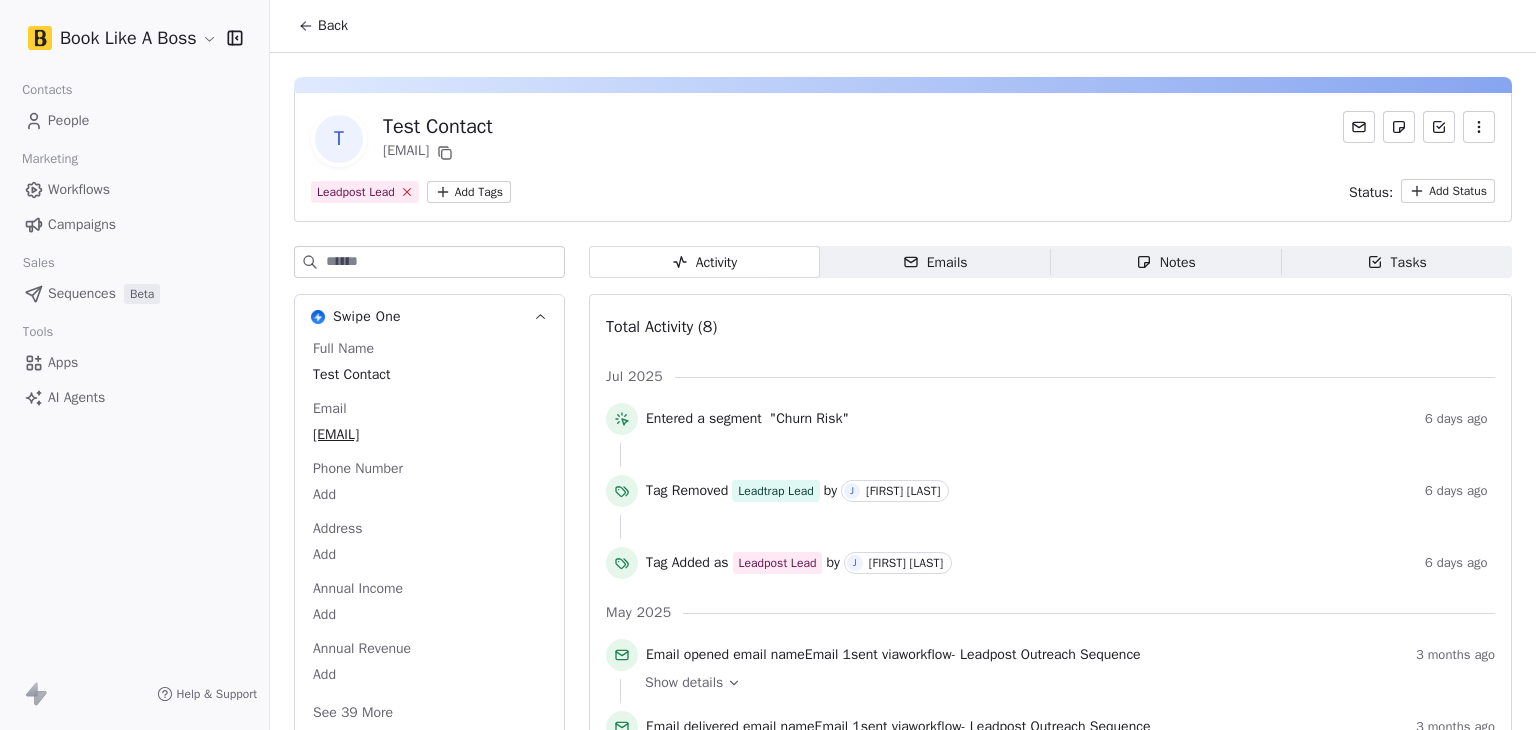 click 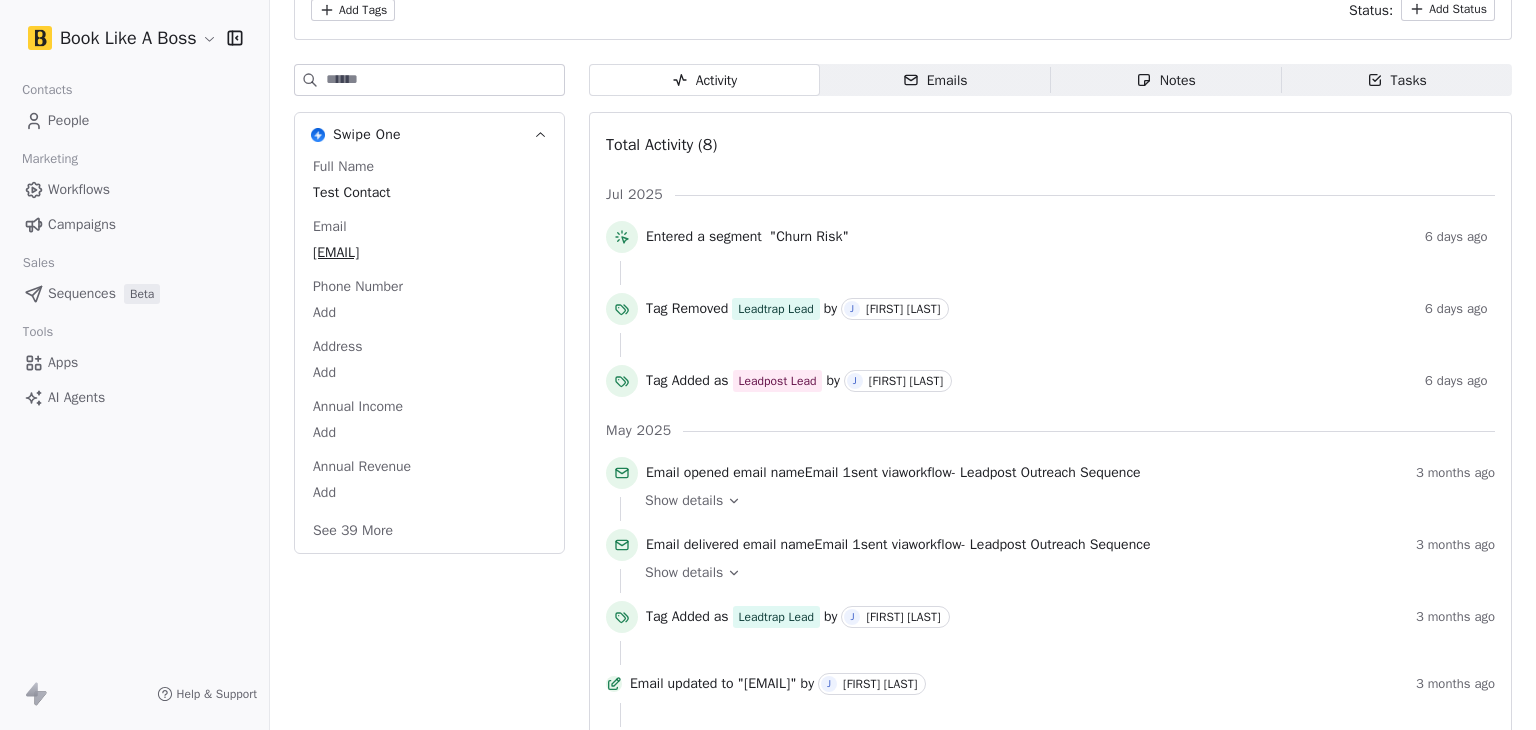 scroll, scrollTop: 0, scrollLeft: 0, axis: both 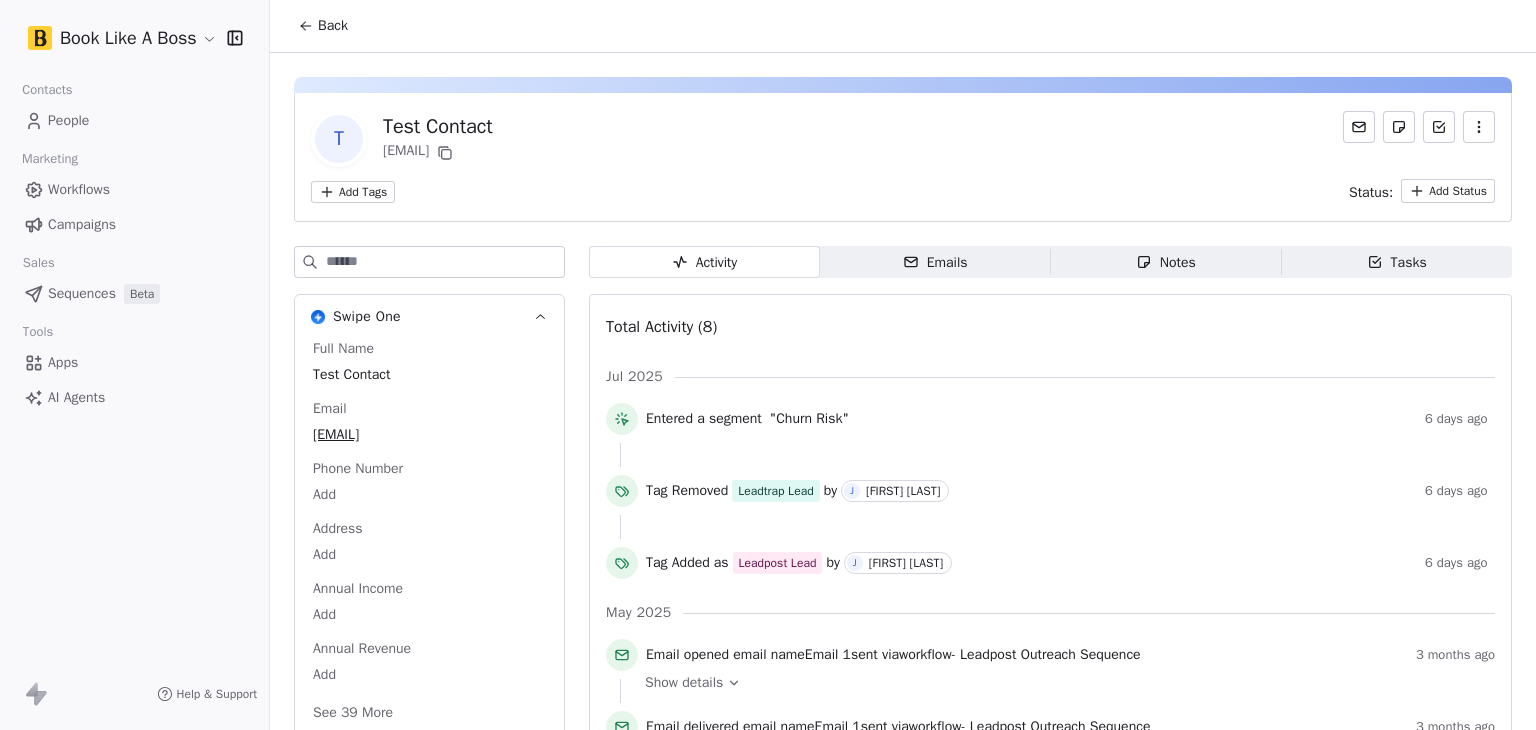 click on "Book Like A Boss Contacts People Marketing Workflows Campaigns Sales Sequences Beta Tools Apps AI Agents Help & Support Back T Test Contact mrinal@swipepages.com  Add Tags Status:   Add Status Swipe One Full Name Test Contact Email mrinal@swipepages.com Phone Number Add Address Add Annual Income Add Annual Revenue Add See   39   More   Activity Activity Emails Emails   Notes   Notes Tasks Tasks Total Activity (8) Jul 2025 Entered a segment "Churn Risk"   6 days ago Tag Removed Leadtrap Lead by J Justin Hammond   6 days ago Tag Added as Leadpost Lead by J Justin Hammond   6 days ago May 2025 Email opened   email name  Email 1  sent via  workflow  -   Leadpost Outreach Sequence 3 months ago Show details Email delivered   email name  Email 1  sent via  workflow  -   Leadpost Outreach Sequence 3 months ago Show details Tag Added as Leadtrap Lead by J Justin Hammond   3 months ago Email updated to "mrinal@swipepages.com" by J Justin Hammond   3 months ago Contact Created   3 months ago" at bounding box center (768, 365) 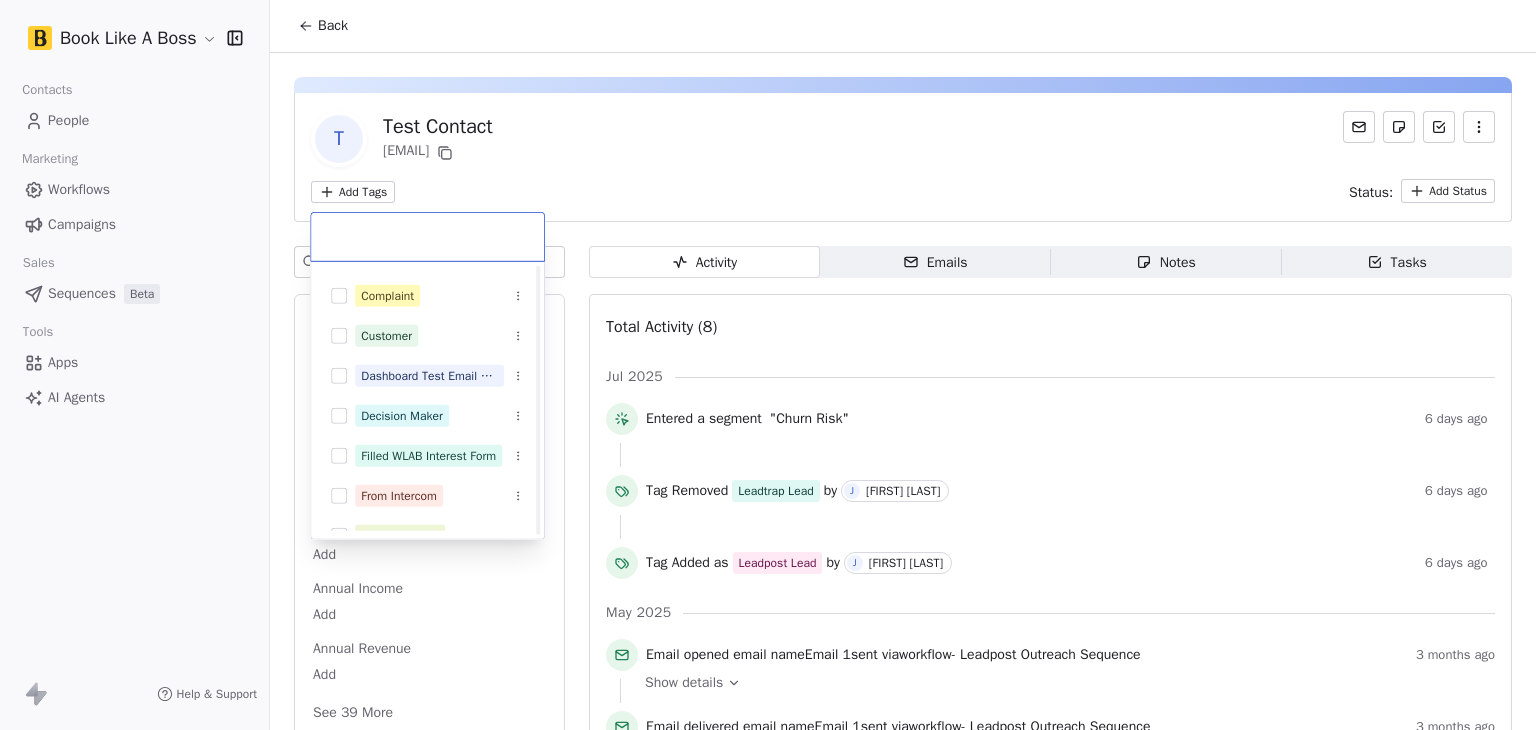 scroll, scrollTop: 400, scrollLeft: 0, axis: vertical 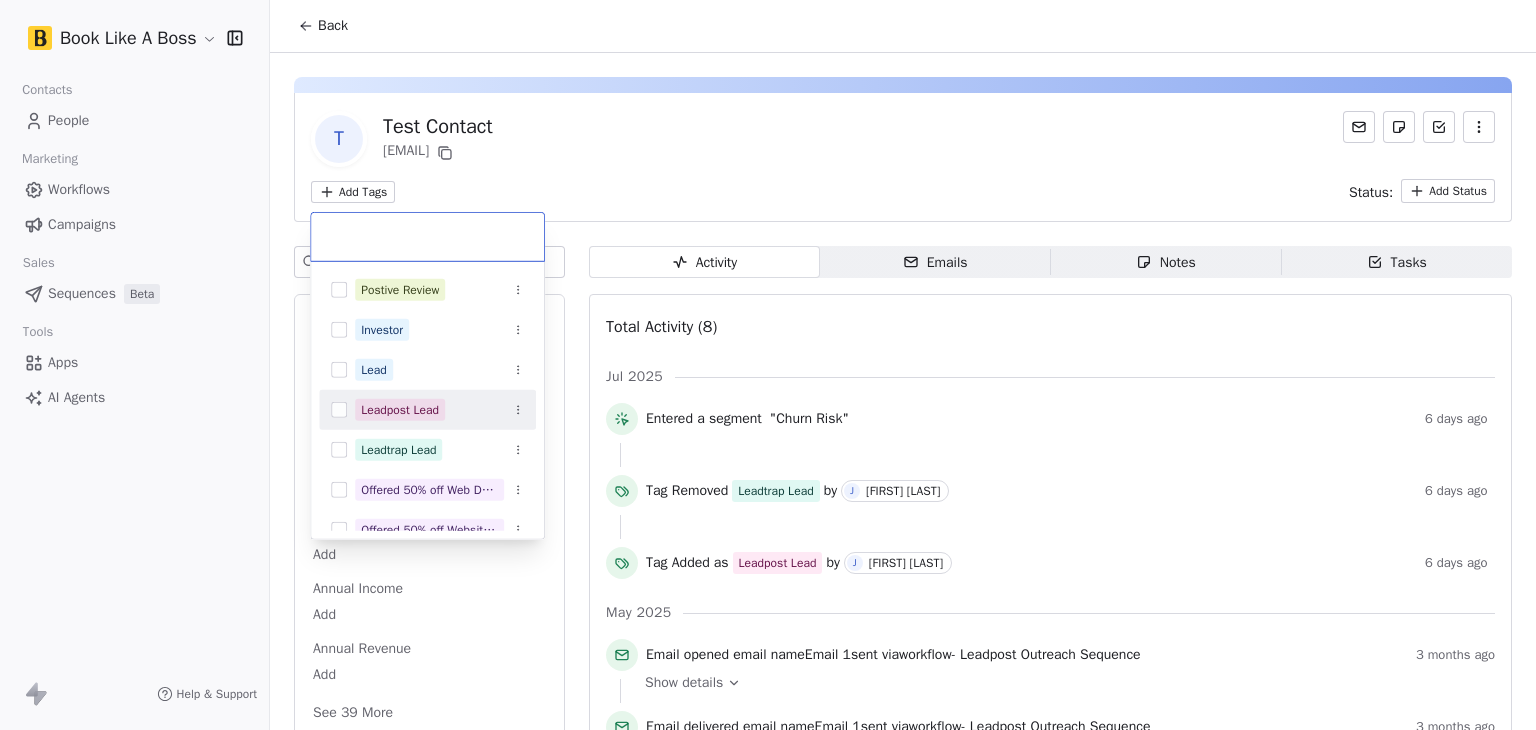 click at bounding box center [339, 410] 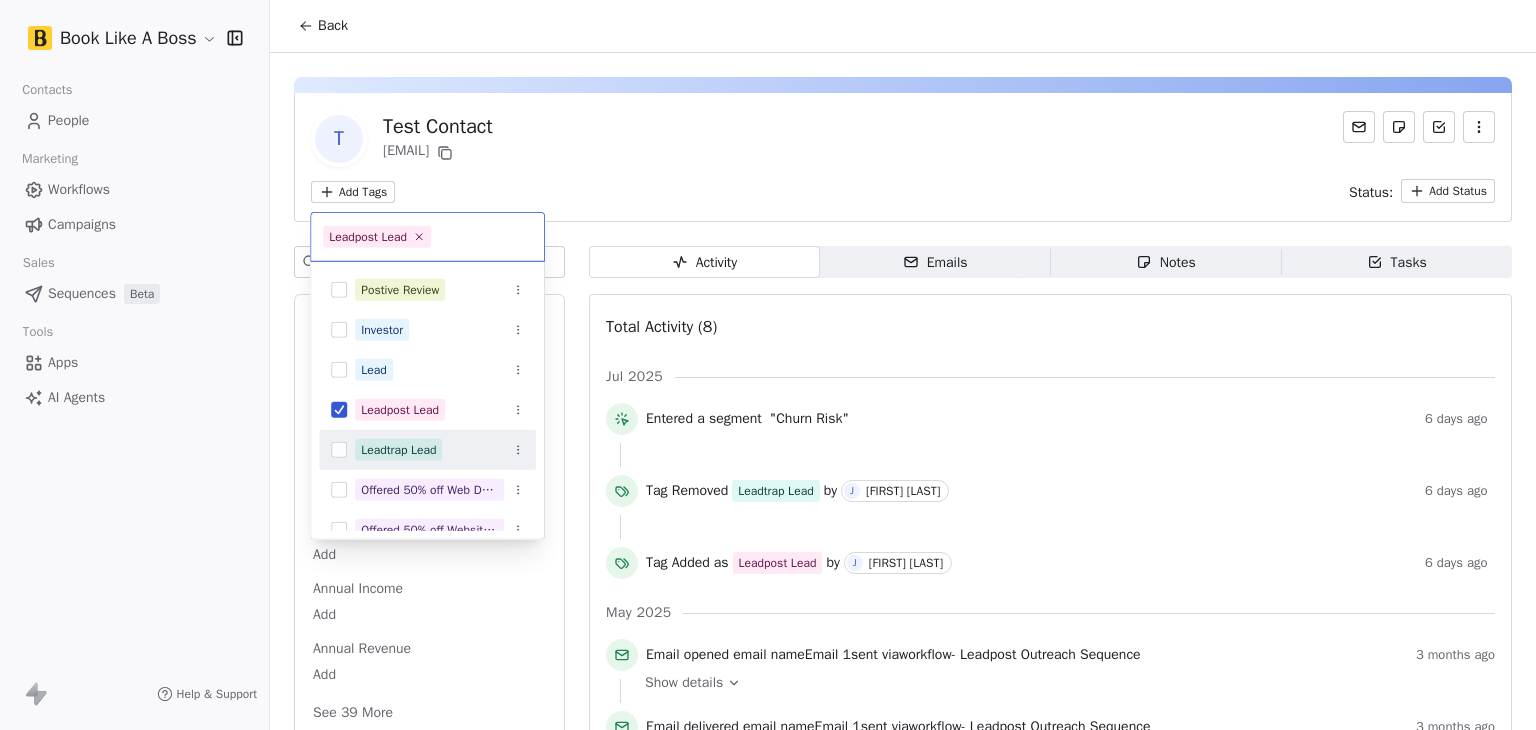 click on "Book Like A Boss Contacts People Marketing Workflows Campaigns Sales Sequences Beta Tools Apps AI Agents Help & Support Back T Test Contact mrinal@swipepages.com  Add Tags Status:   Add Status Swipe One Full Name Test Contact Email mrinal@swipepages.com Phone Number Add Address Add Annual Income Add Annual Revenue Add See   39   More   Activity Activity Emails Emails   Notes   Notes Tasks Tasks Total Activity (8) Jul 2025 Entered a segment "Churn Risk"   6 days ago Tag Removed Leadtrap Lead by J Justin Hammond   6 days ago Tag Added as Leadpost Lead by J Justin Hammond   6 days ago May 2025 Email opened   email name  Email 1  sent via  workflow  -   Leadpost Outreach Sequence 3 months ago Show details Email delivered   email name  Email 1  sent via  workflow  -   Leadpost Outreach Sequence 3 months ago Show details Tag Added as Leadtrap Lead by J Justin Hammond   3 months ago Email updated to "mrinal@swipepages.com" by J Justin Hammond   3 months ago Contact Created   3 months ago   Leadpost Lead Customer" at bounding box center (768, 365) 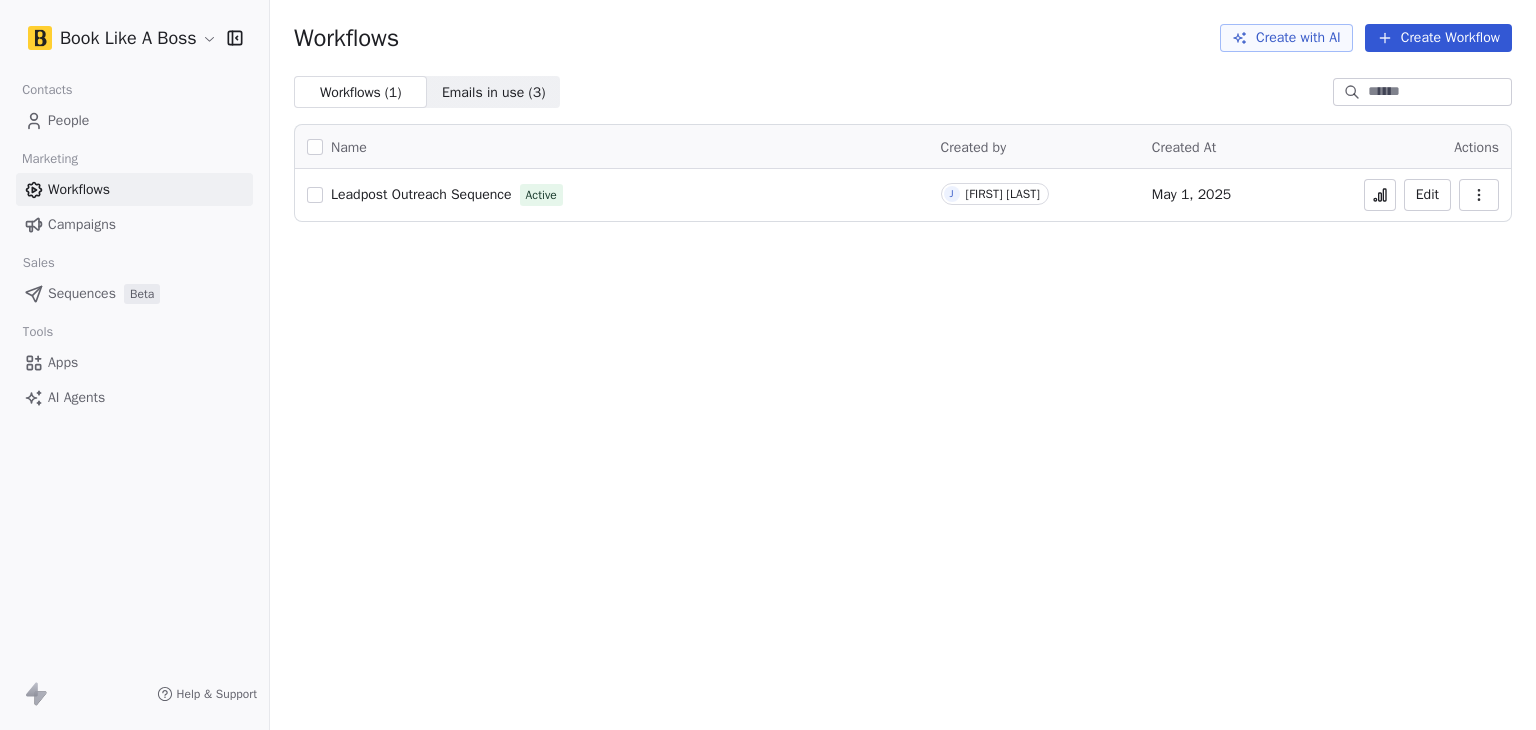 scroll, scrollTop: 0, scrollLeft: 0, axis: both 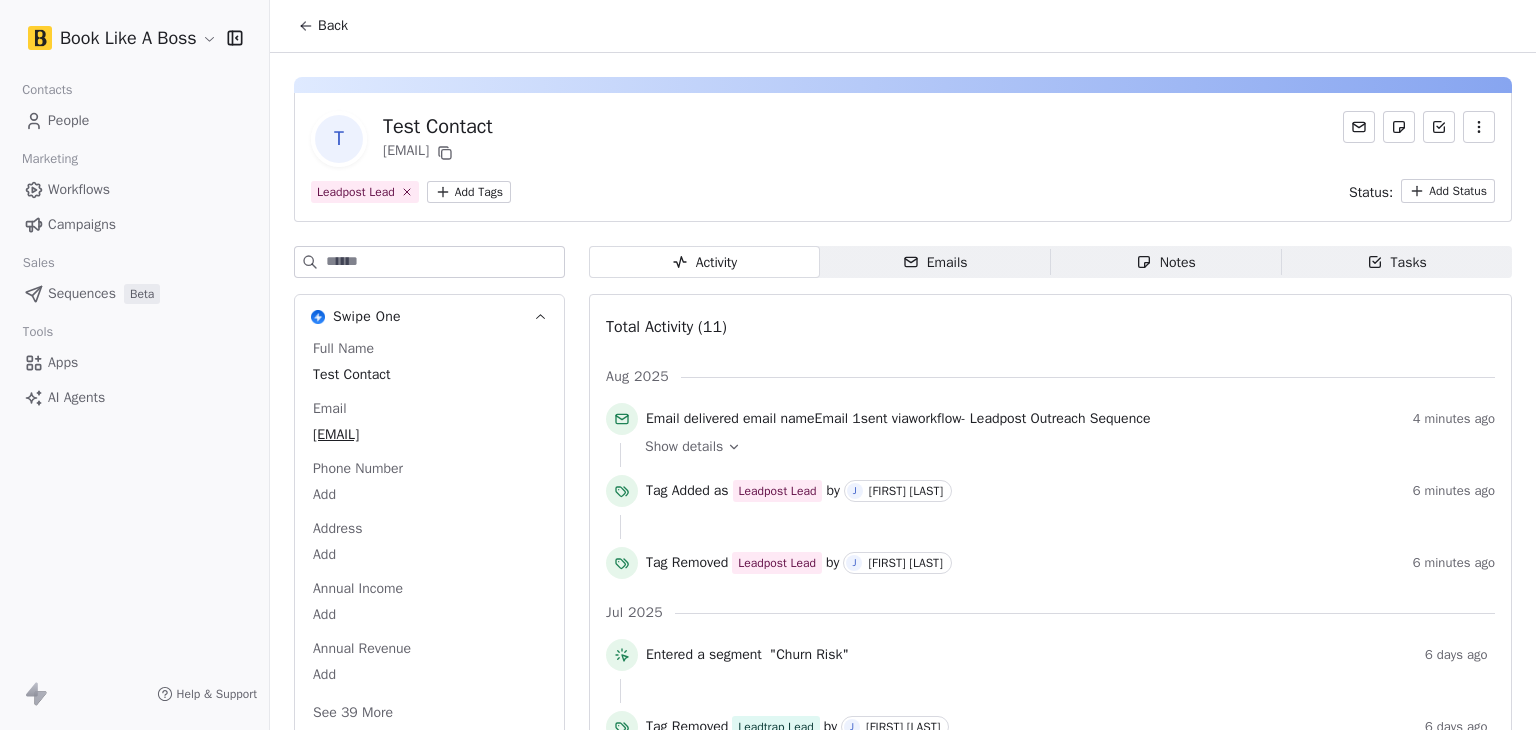 click on "Workflows" at bounding box center [79, 189] 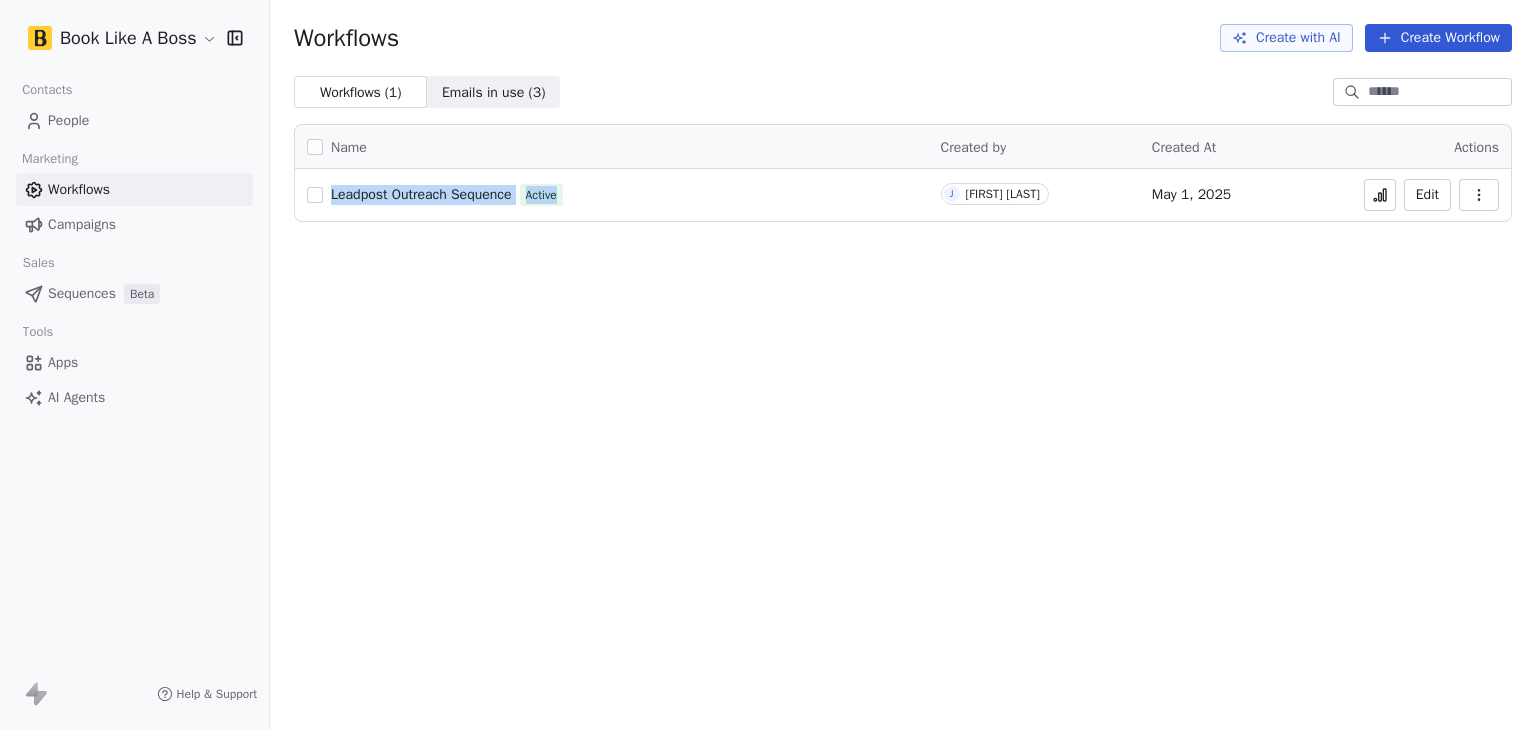 drag, startPoint x: 636, startPoint y: 192, endPoint x: 328, endPoint y: 191, distance: 308.00162 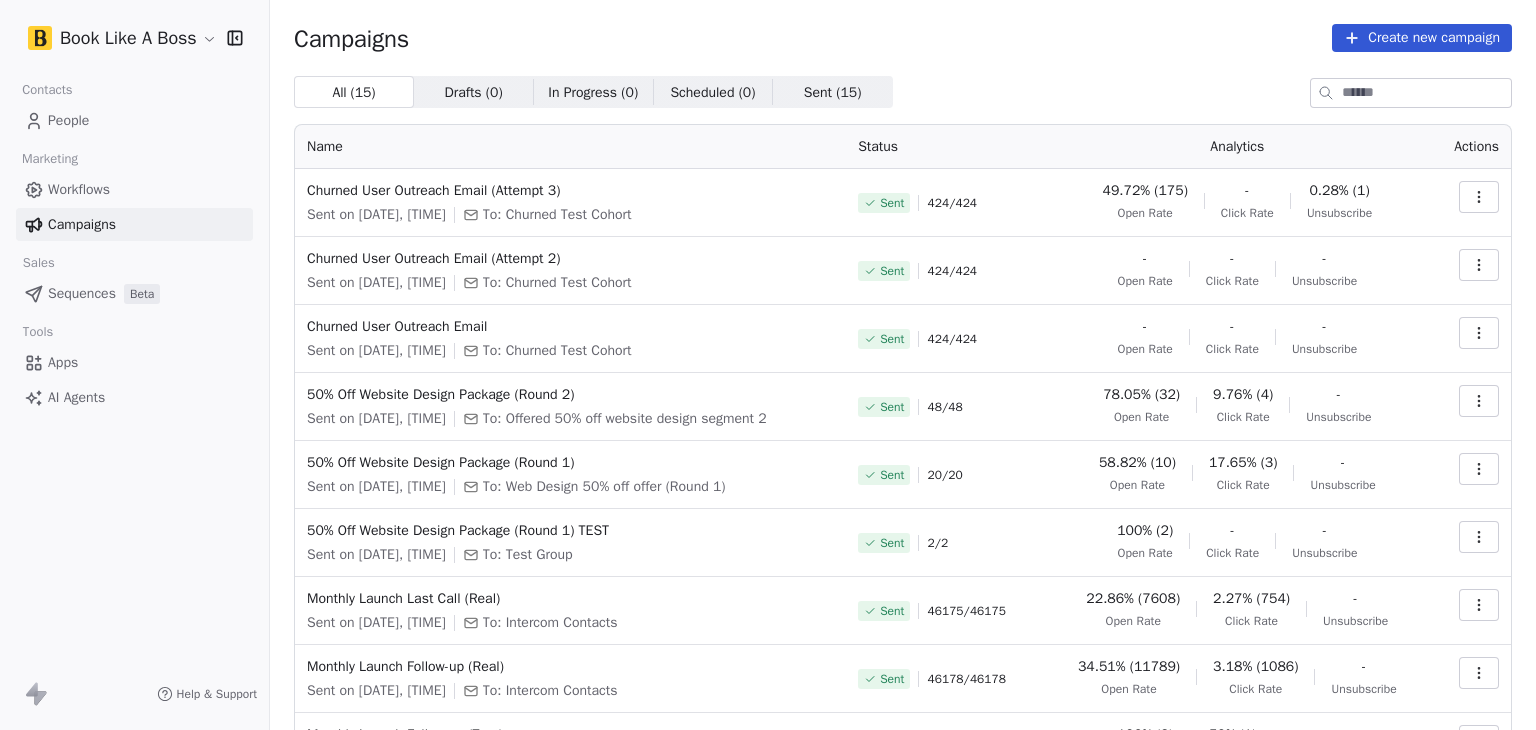 click on "Book Like A Boss Contacts People Marketing Workflows Campaigns Sales Sequences Beta Tools Apps AI Agents Help & Support Campaigns  Create new campaign All ( 15 ) All ( 15 ) Drafts ( 0 ) Drafts ( 0 ) In Progress ( 0 ) In Progress ( 0 ) Scheduled ( 0 ) Scheduled ( 0 ) Sent ( 15 ) Sent ( 15 ) Name Status Analytics Actions Churned User Outreach Email (Attempt 3) Sent on Aug 4, 2025, 12:33 PM To: Churned Test Cohort  Sent 424 / 424 49.72% (175) Open Rate - Click Rate 0.28% (1) Unsubscribe Churned User Outreach Email (Attempt 2) Sent on Jul 31, 2025, 9:52 AM To: Churned Test Cohort  Sent 424 / 424 - Open Rate - Click Rate - Unsubscribe Churned User Outreach Email Sent on Jul 15, 2025, 9:08 AM To: Churned Test Cohort  Sent 424 / 424 - Open Rate - Click Rate - Unsubscribe 50% Off Website Design Package (Round 2) Sent on May 1, 2025, 1:35 PM To: Offered 50% off website design segment 2  Sent 48 / 48 78.05% (32) Open Rate 9.76% (4) Click Rate - Unsubscribe 50% Off Website Design Package (Round 1) Sent 20 / 20 - Sent" at bounding box center [768, 365] 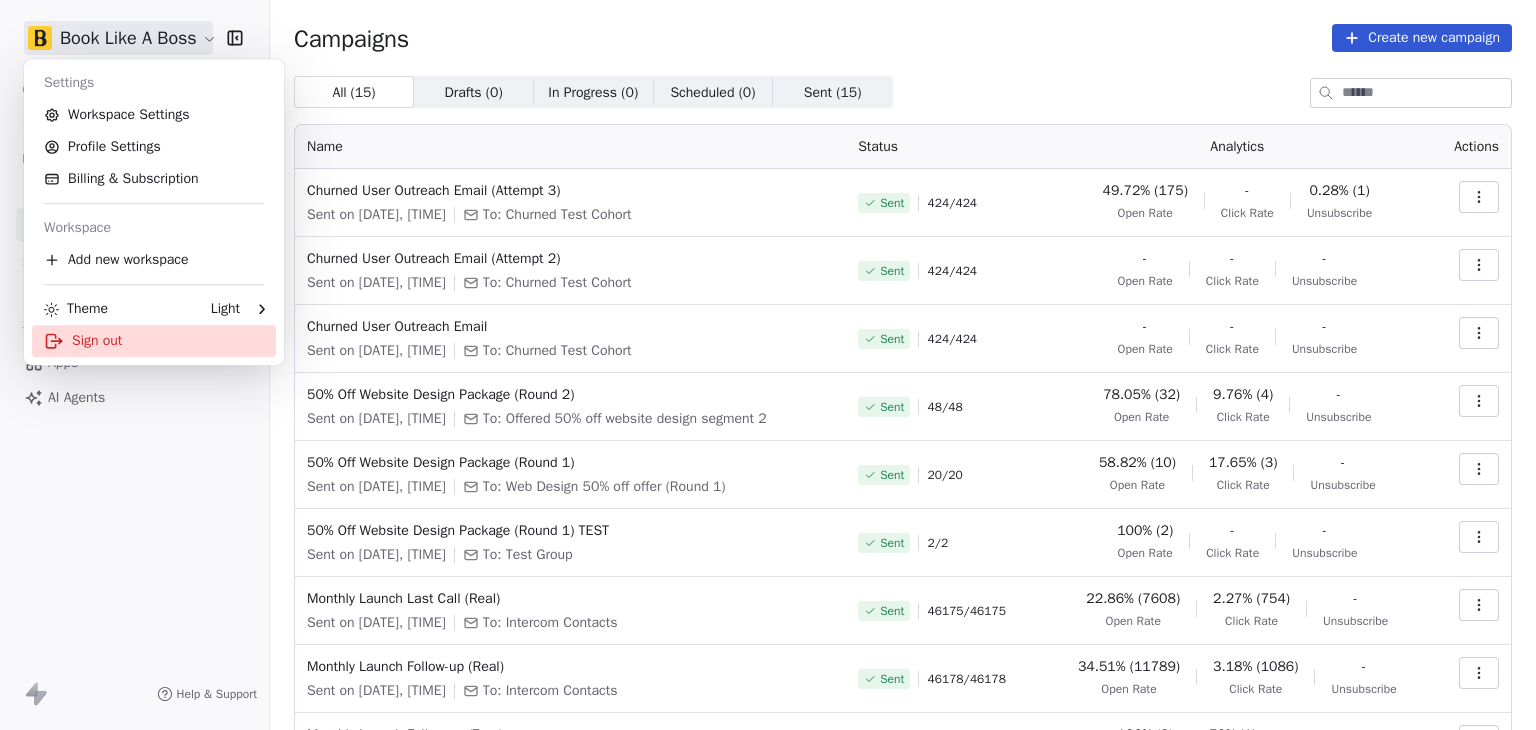 click on "Sign out" at bounding box center [154, 341] 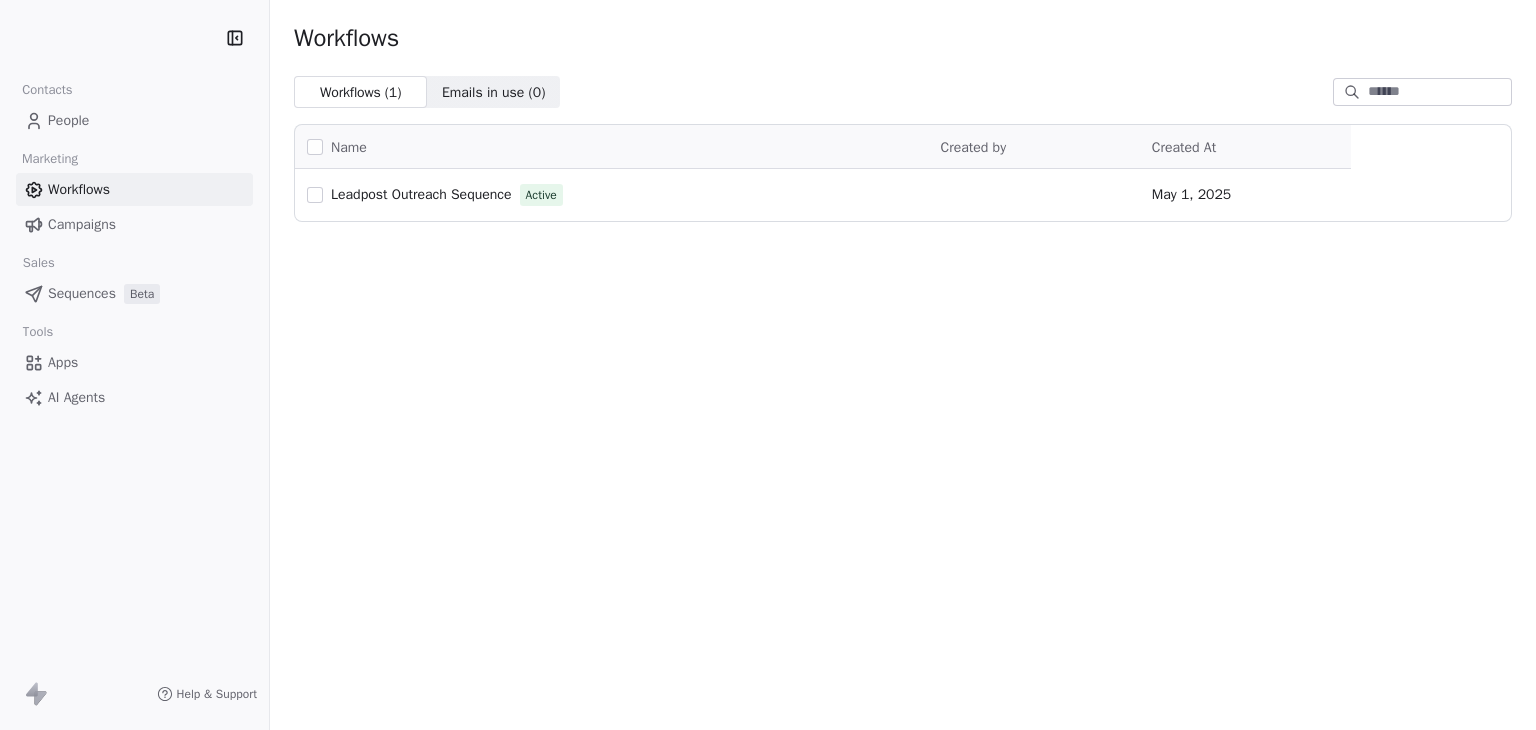 scroll, scrollTop: 0, scrollLeft: 0, axis: both 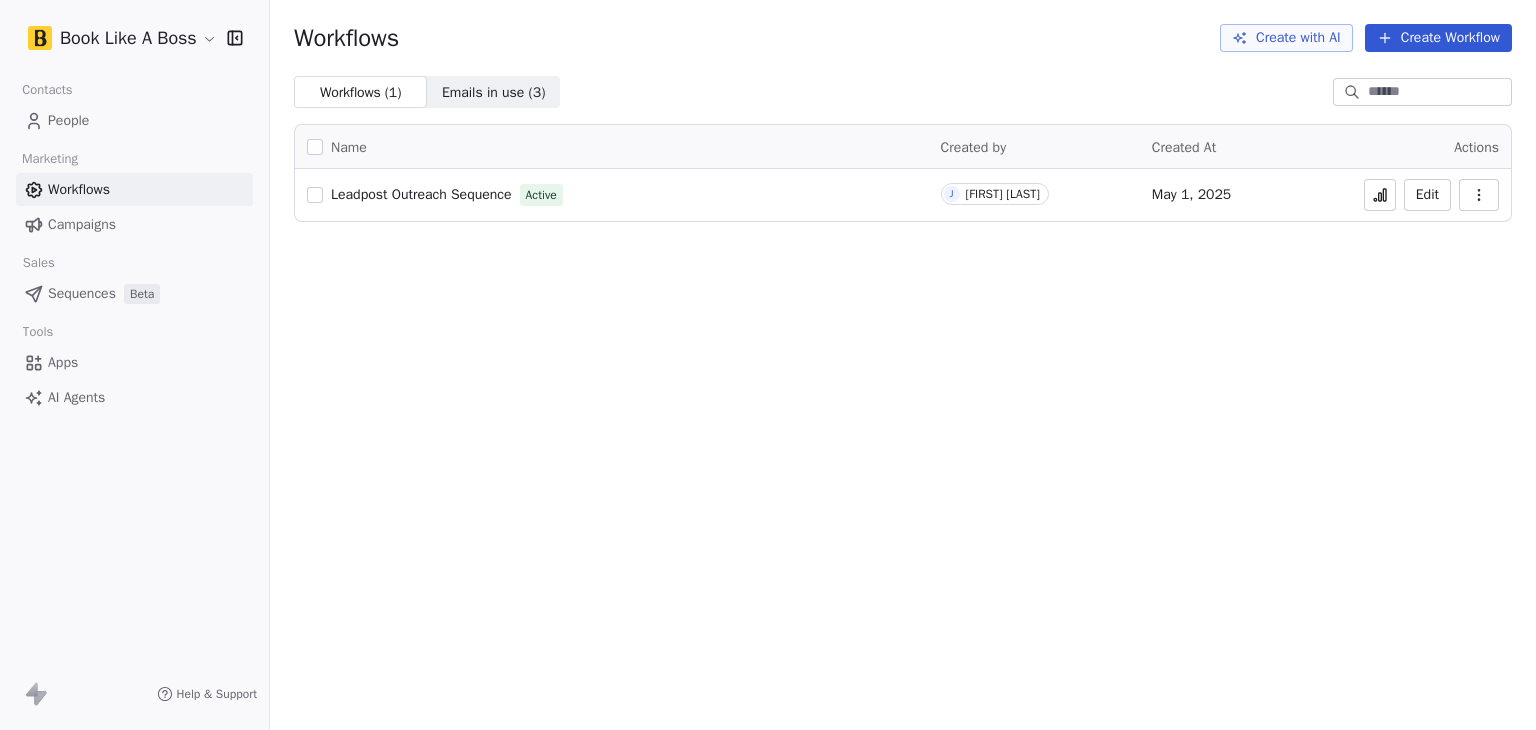 click 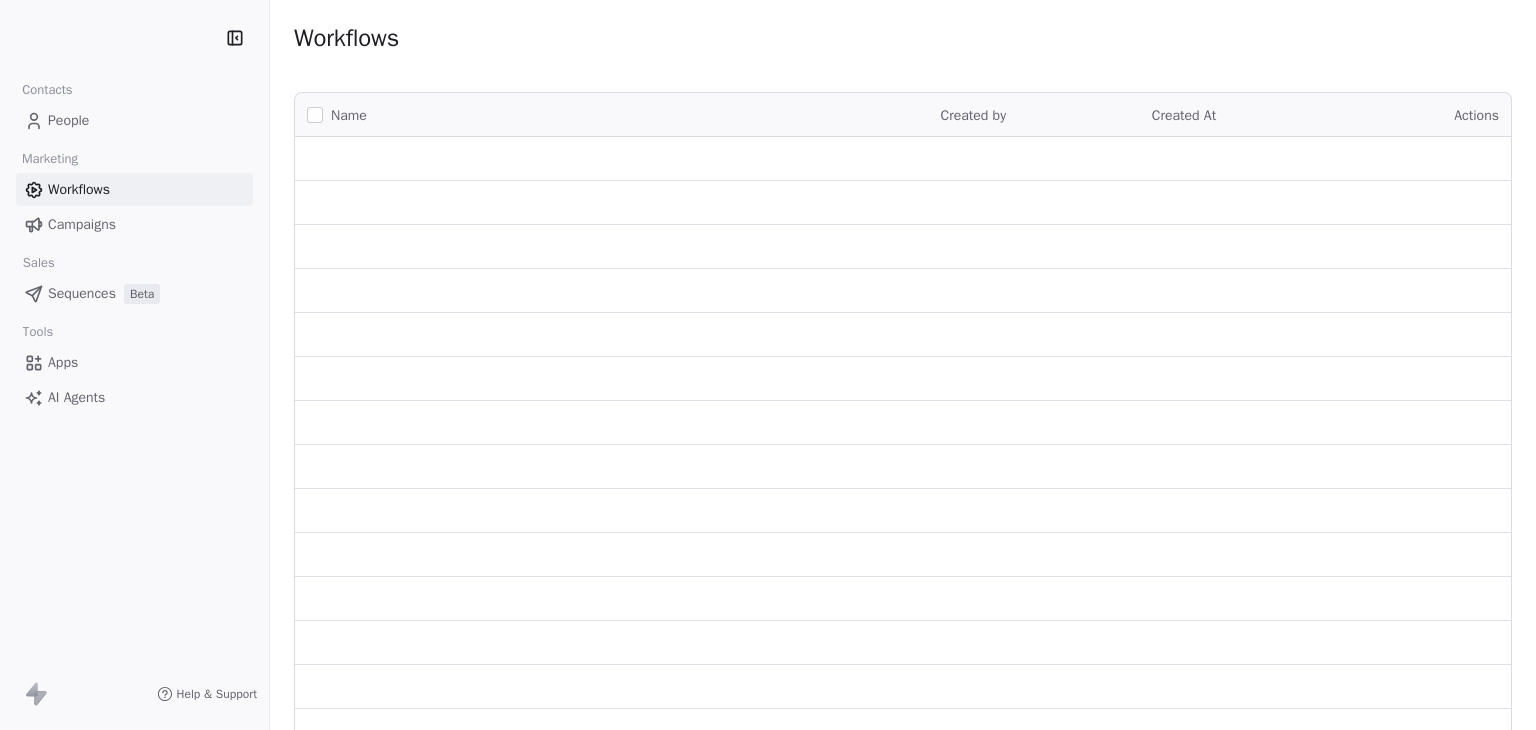 scroll, scrollTop: 0, scrollLeft: 0, axis: both 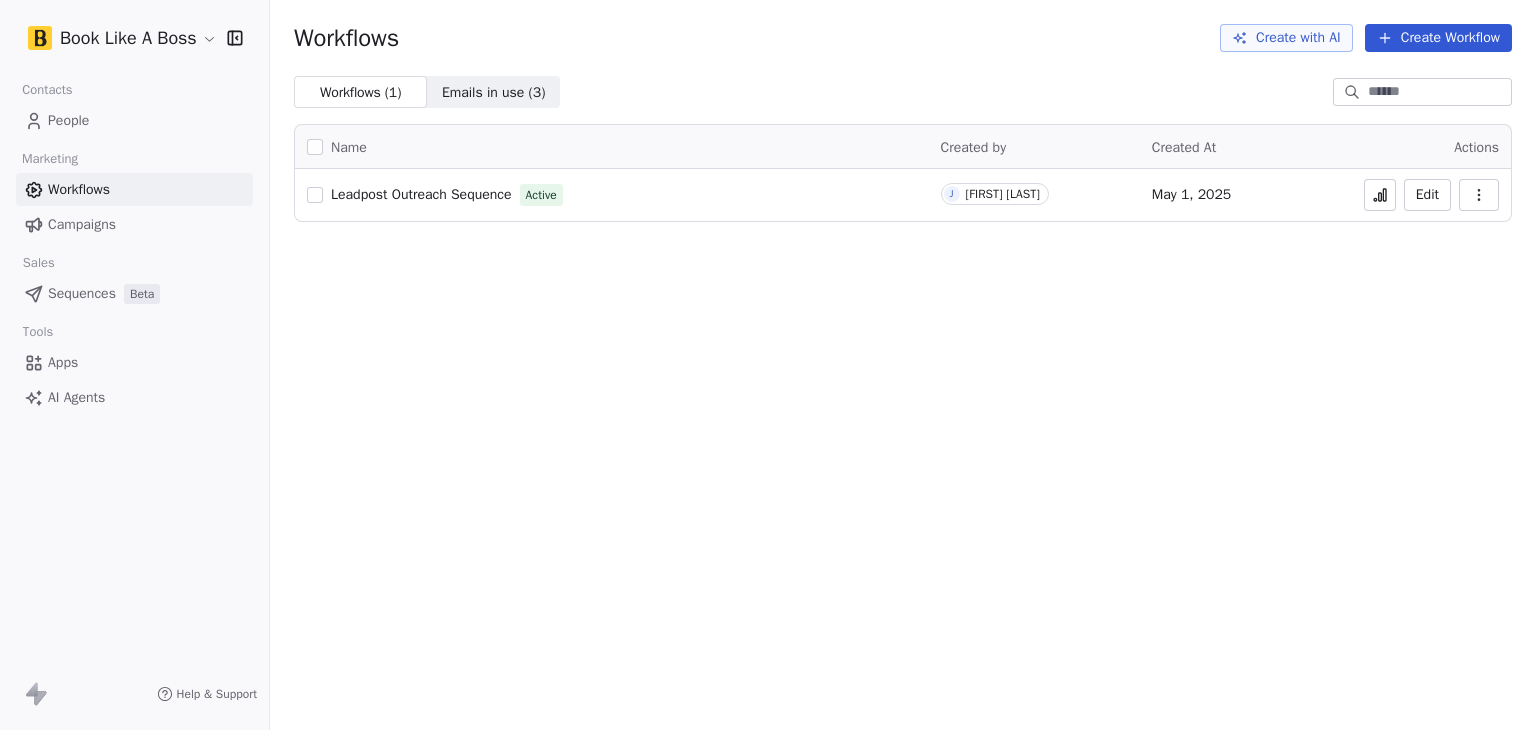 click on "Leadpost Outreach Sequence" at bounding box center [421, 194] 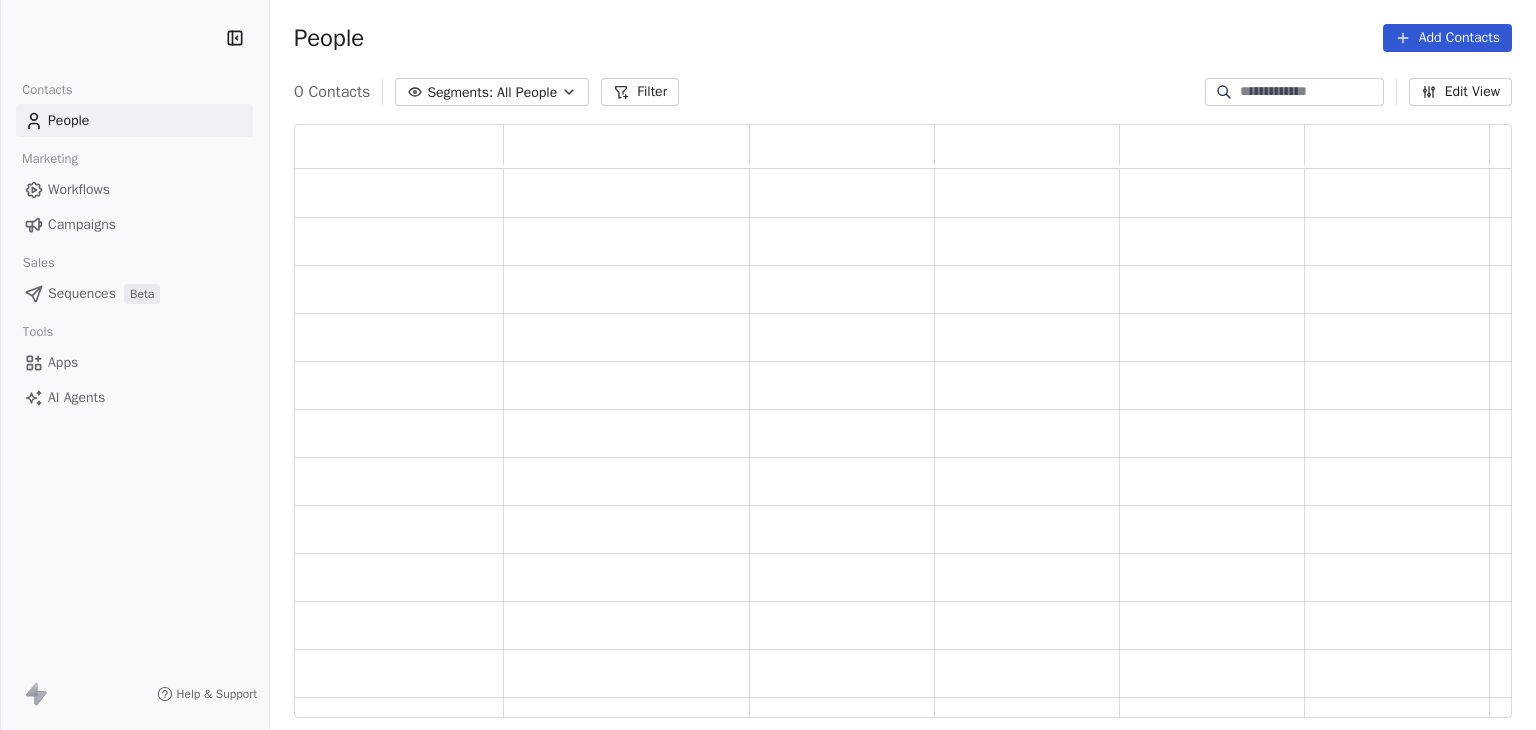 scroll, scrollTop: 0, scrollLeft: 0, axis: both 